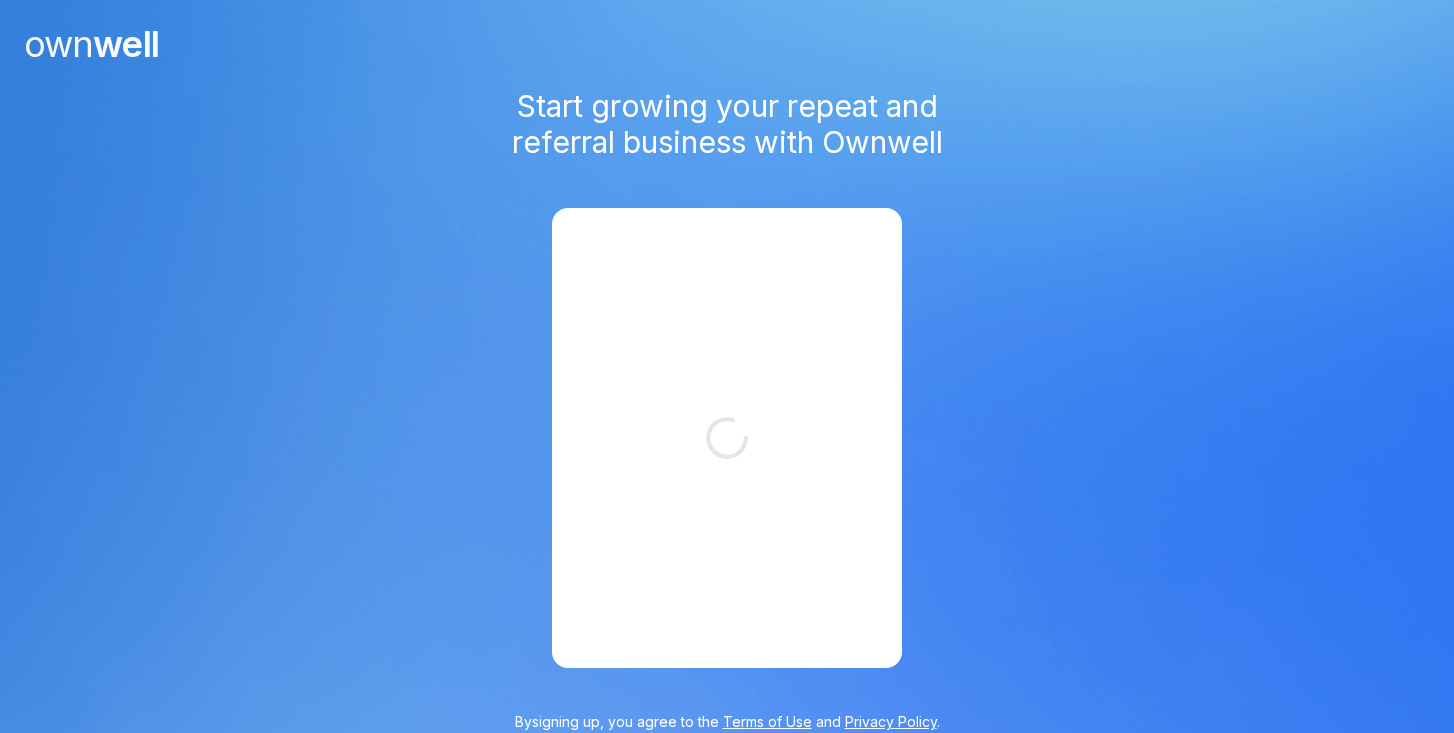 scroll, scrollTop: 0, scrollLeft: 0, axis: both 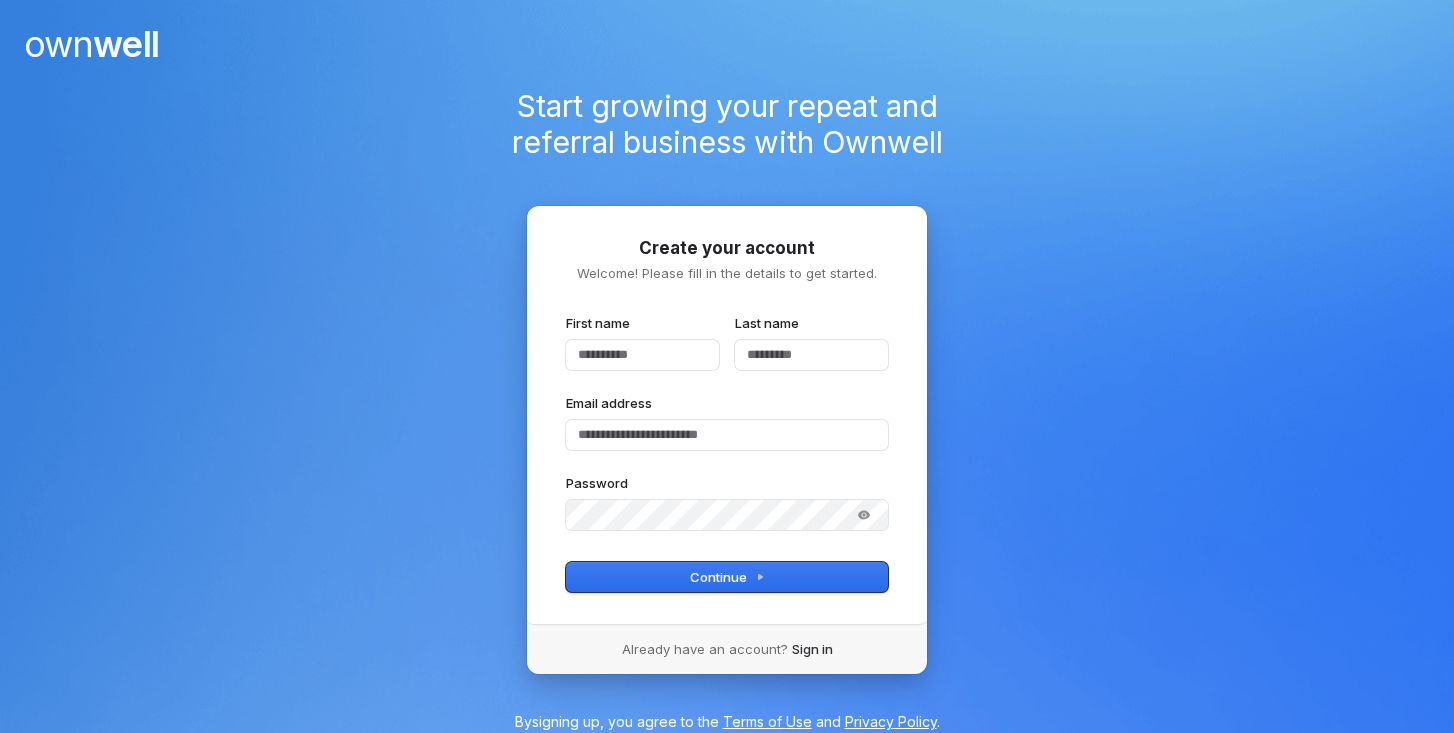 type 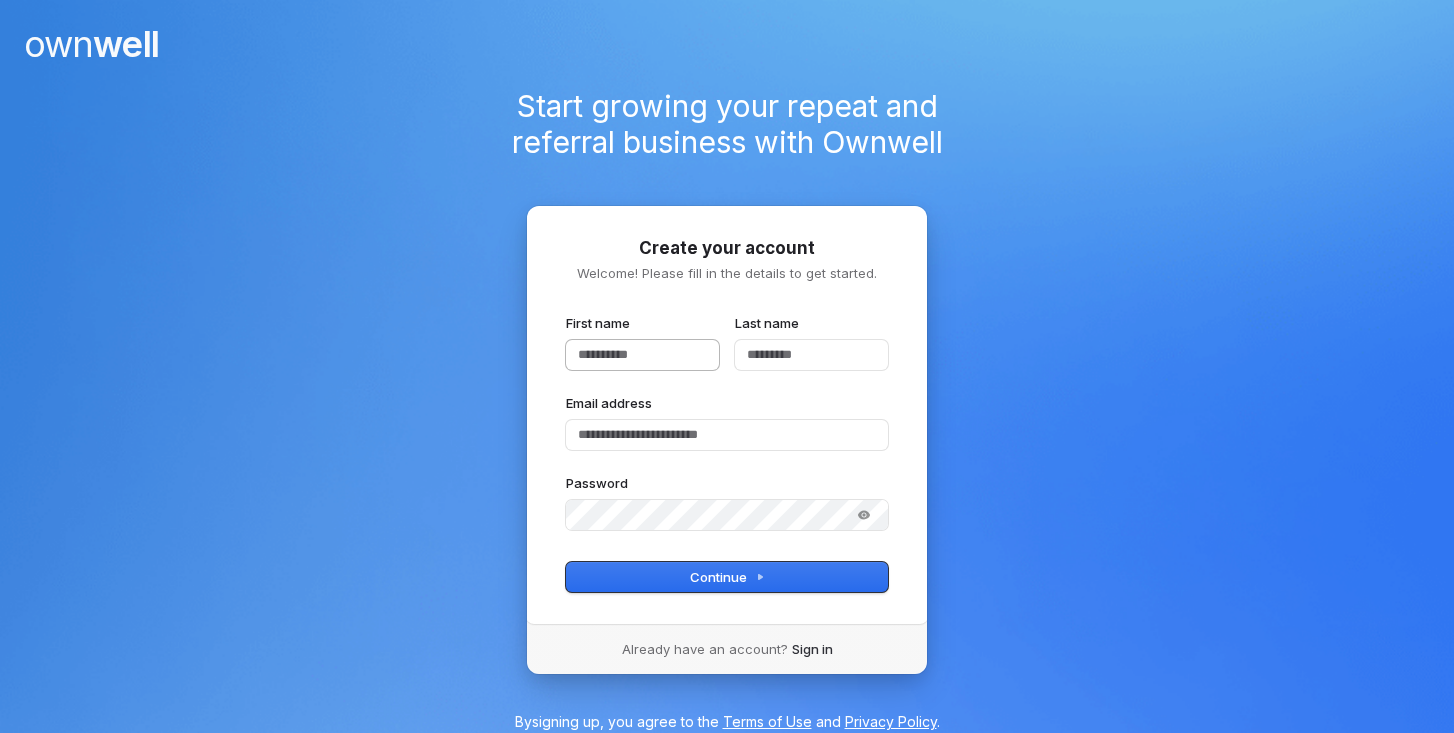 click on "[FIRST] [LAST] [EMAIL] [PASSWORD]" at bounding box center [727, 422] 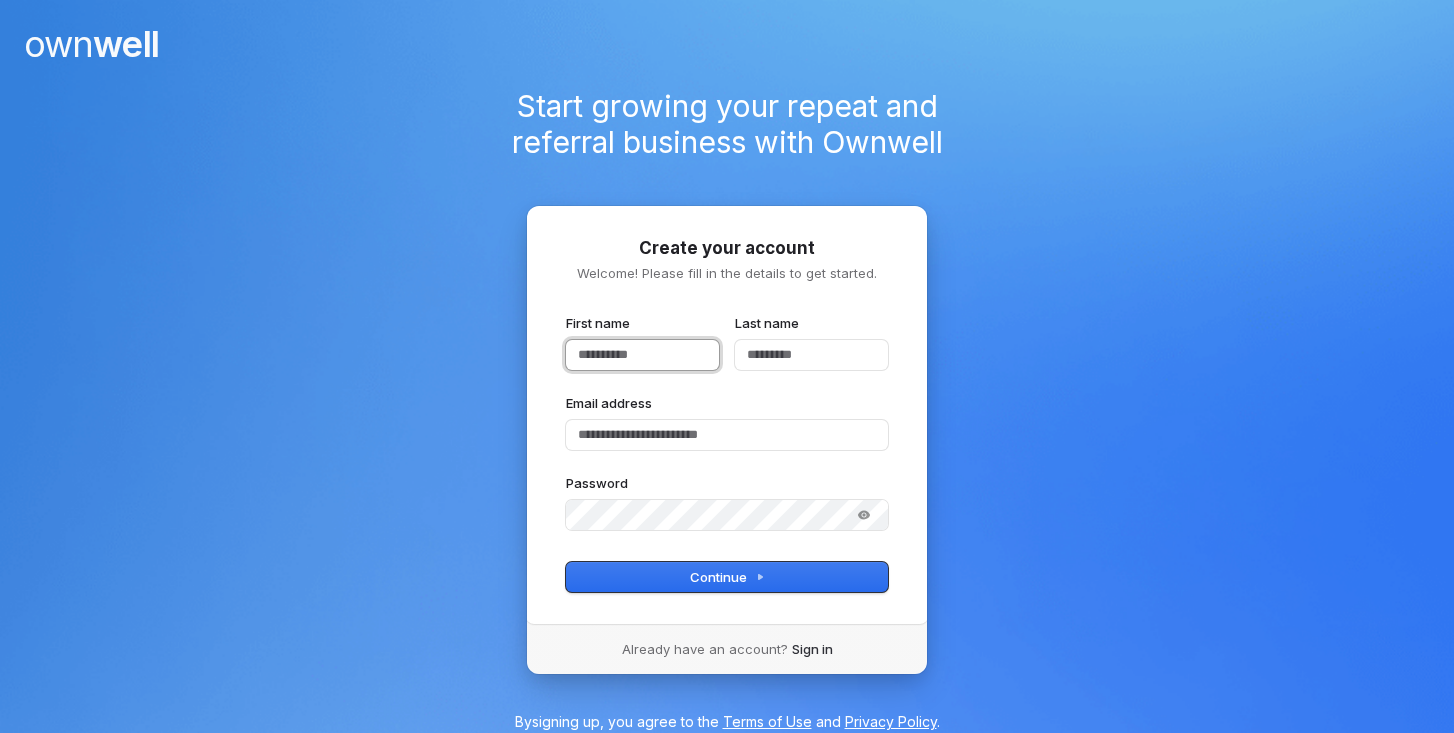 type 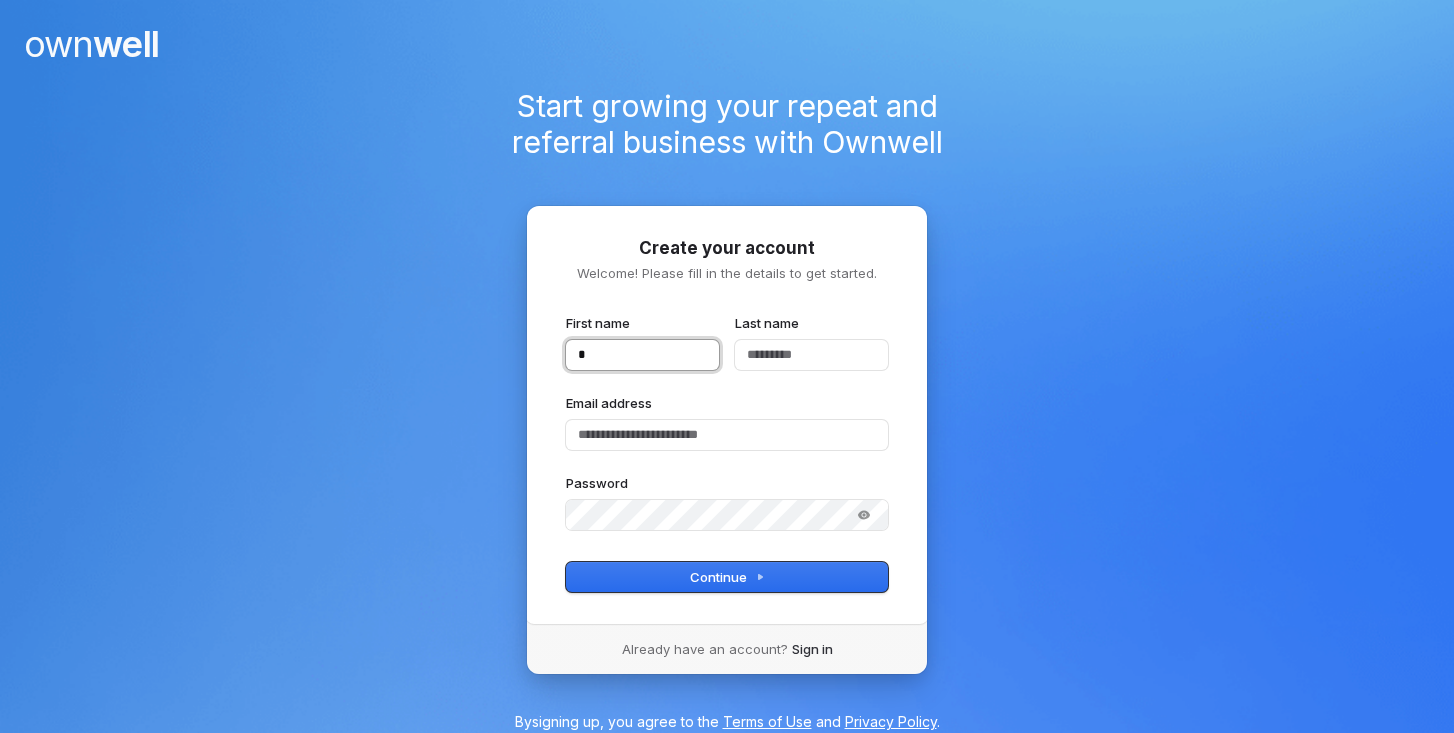 type on "**" 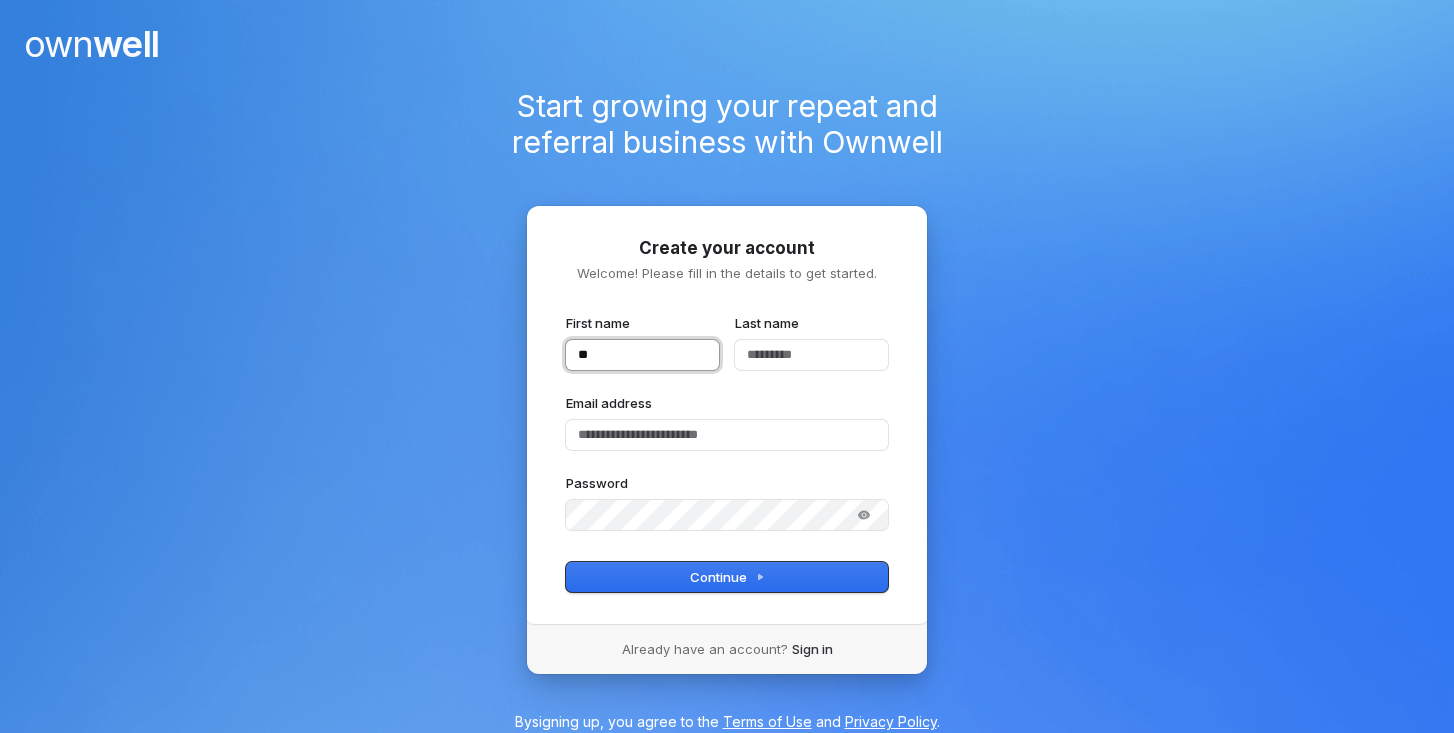 type on "***" 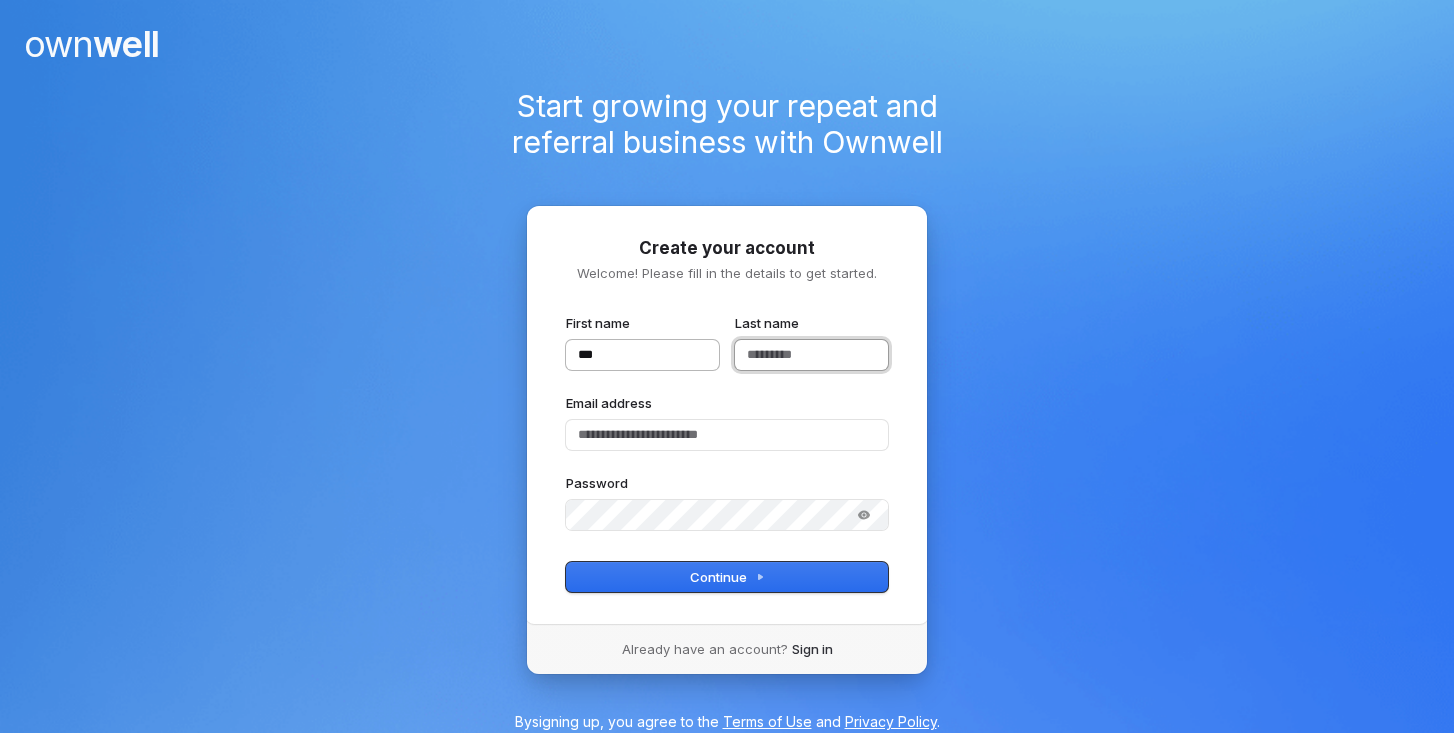 type on "***" 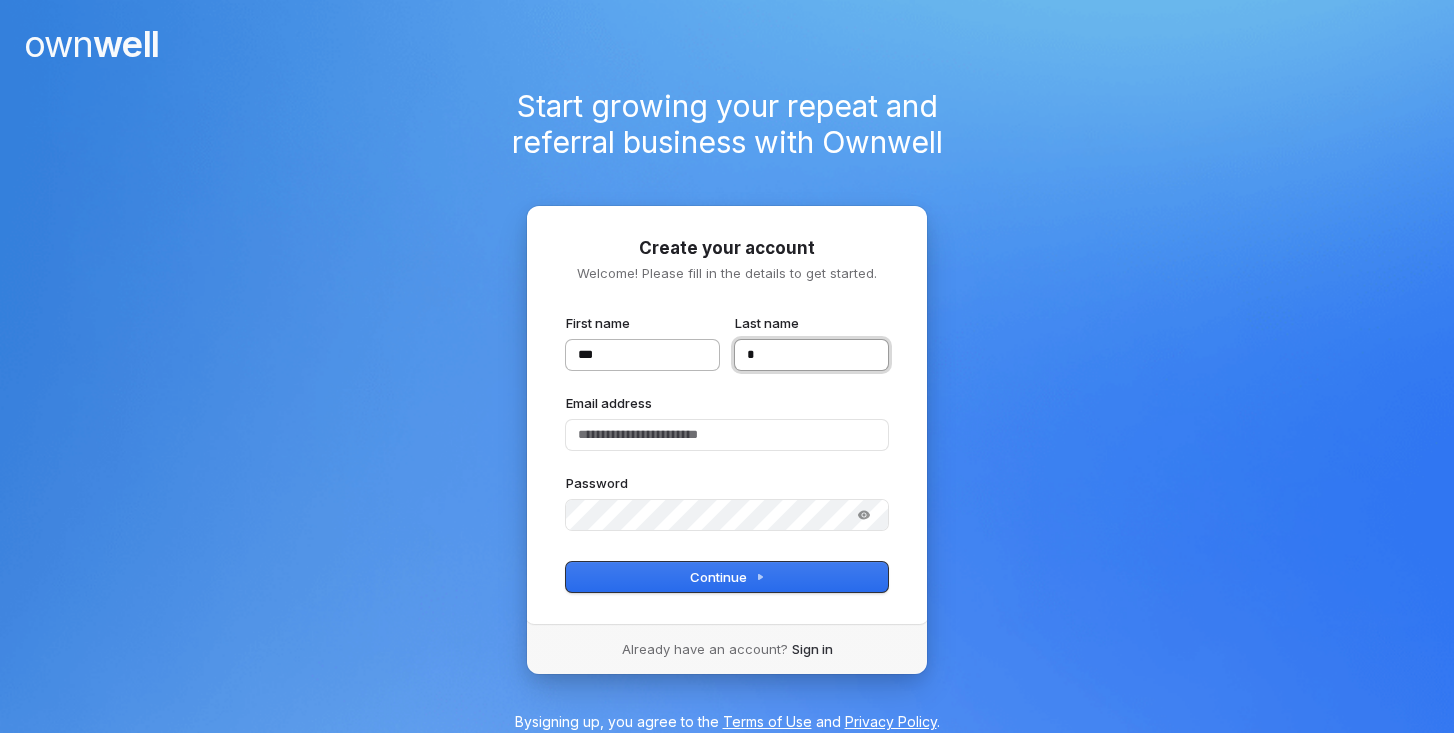 type on "***" 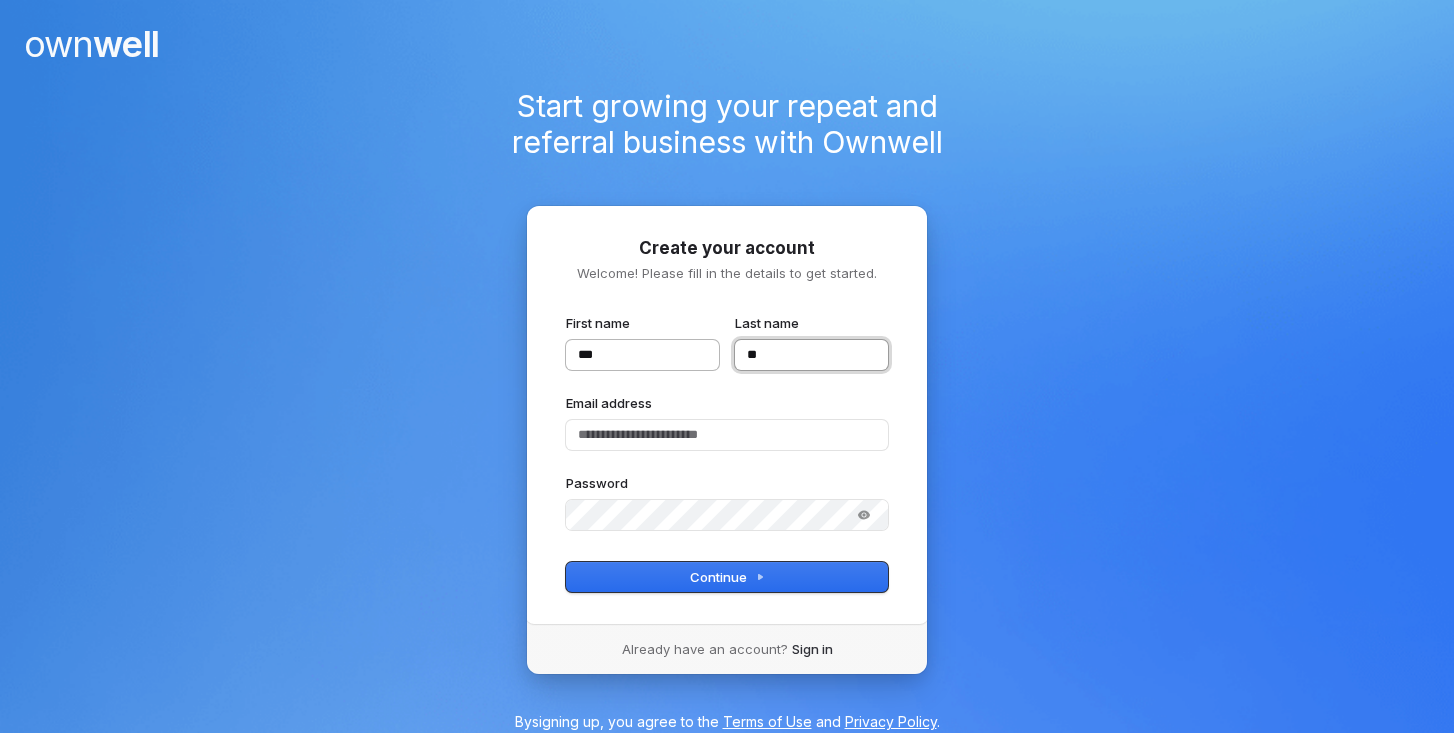type on "***" 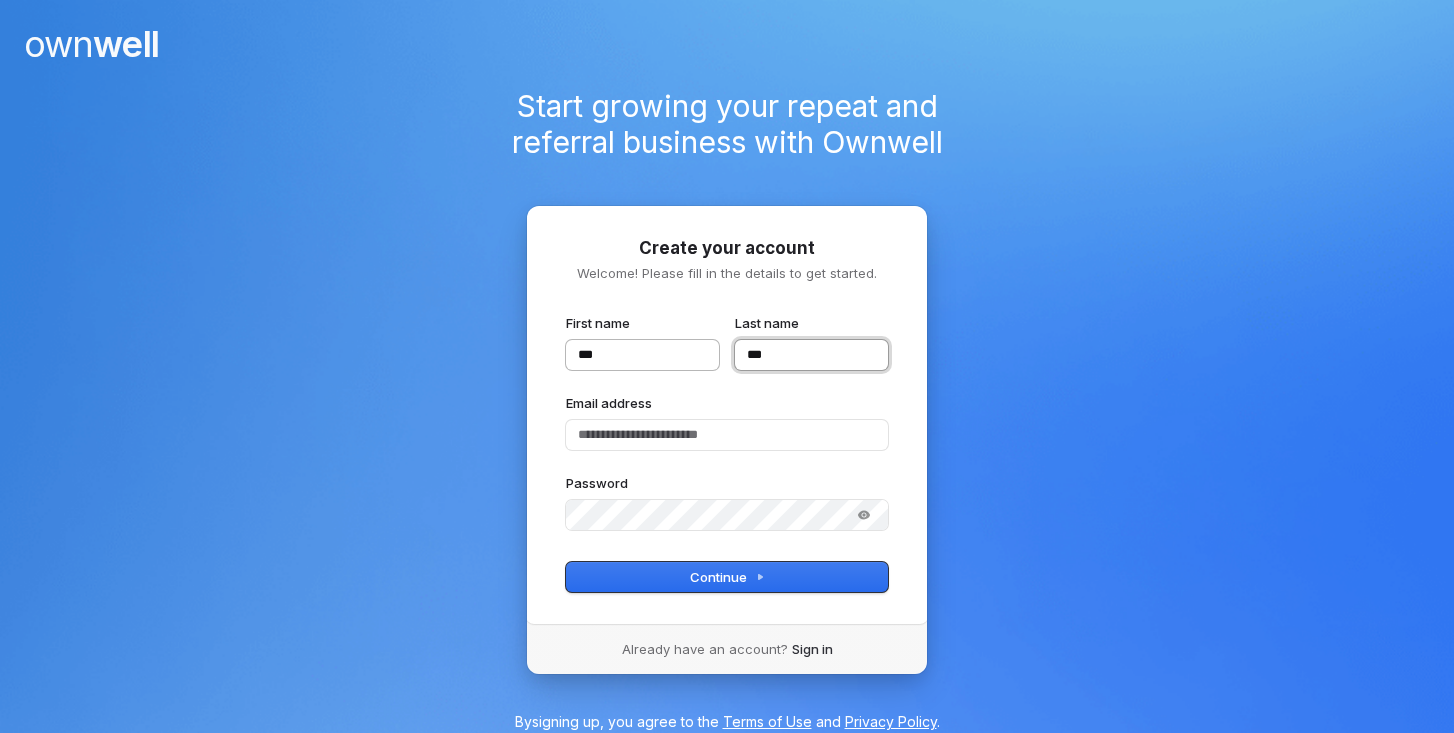 type on "***" 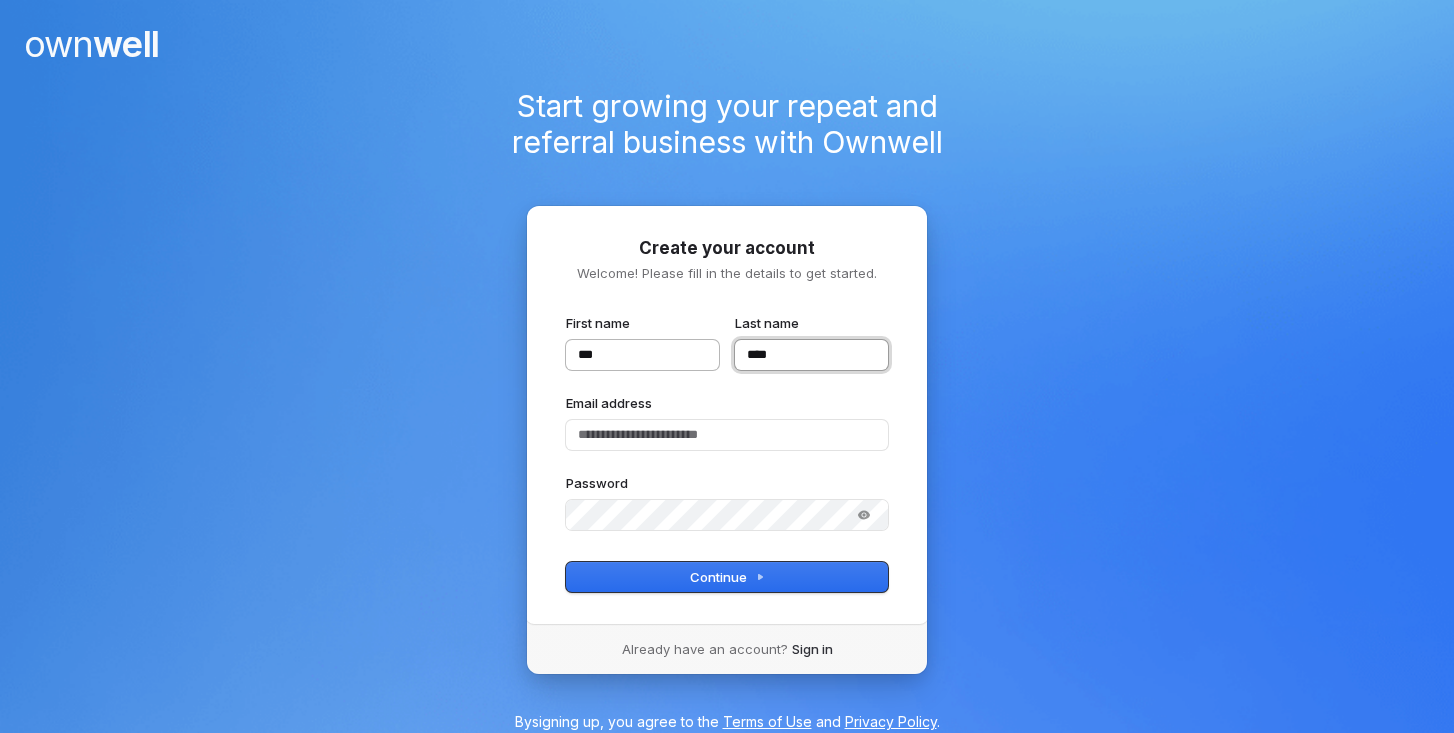 type on "***" 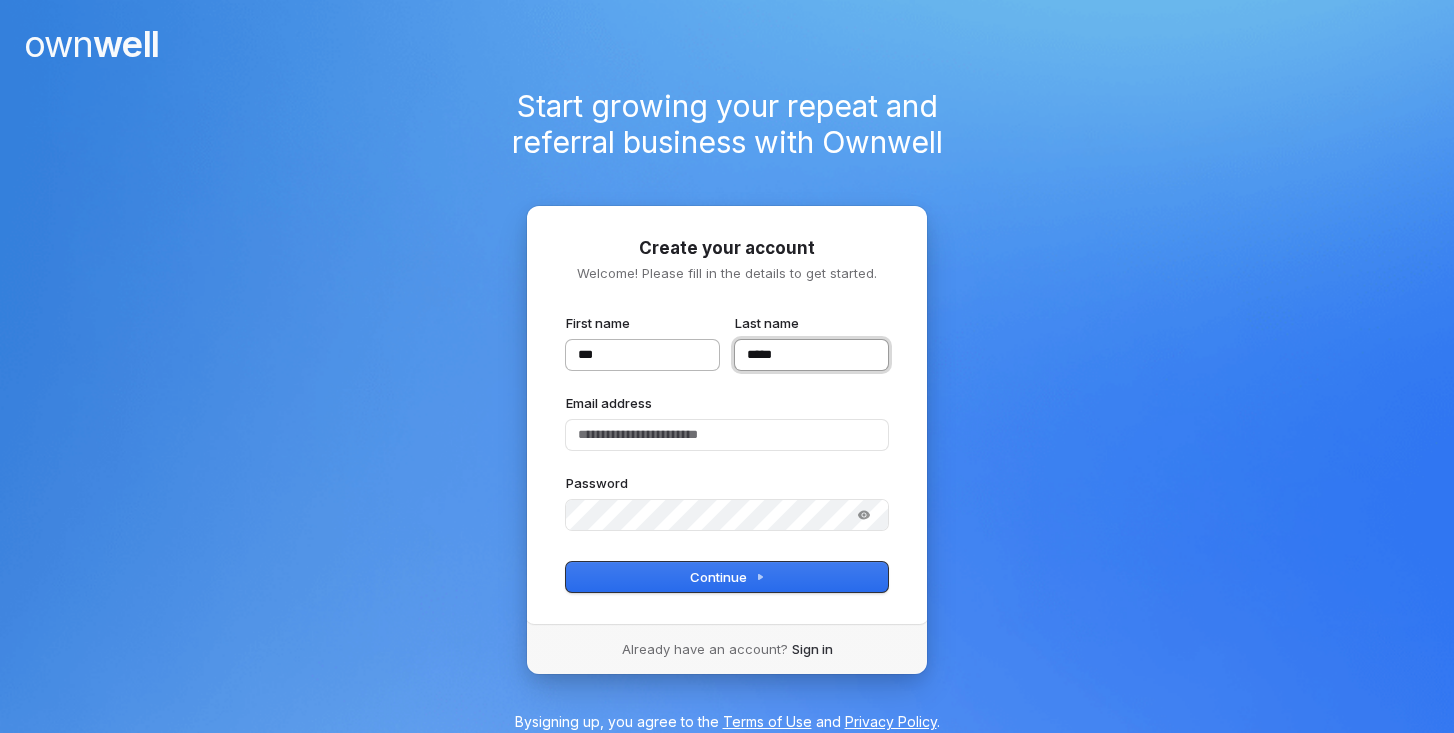 type on "***" 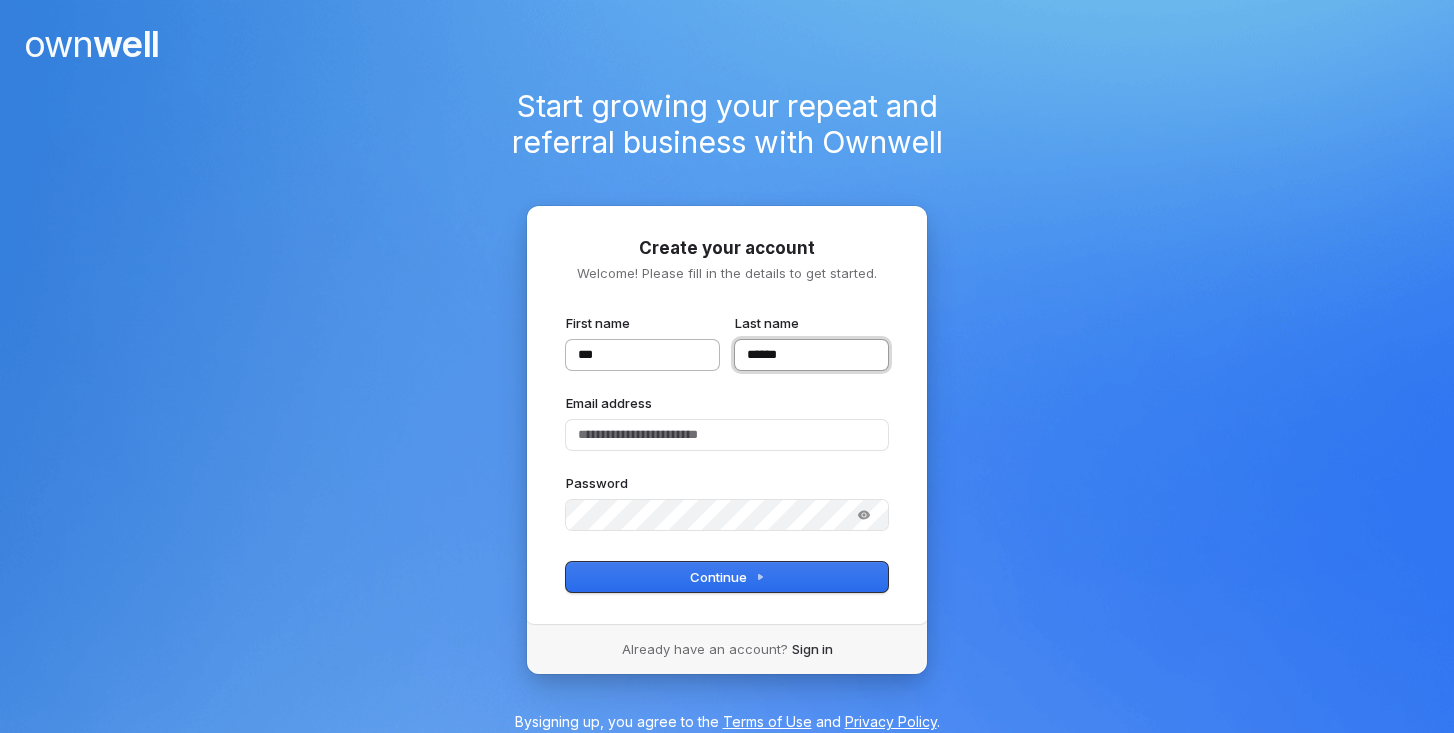 type on "***" 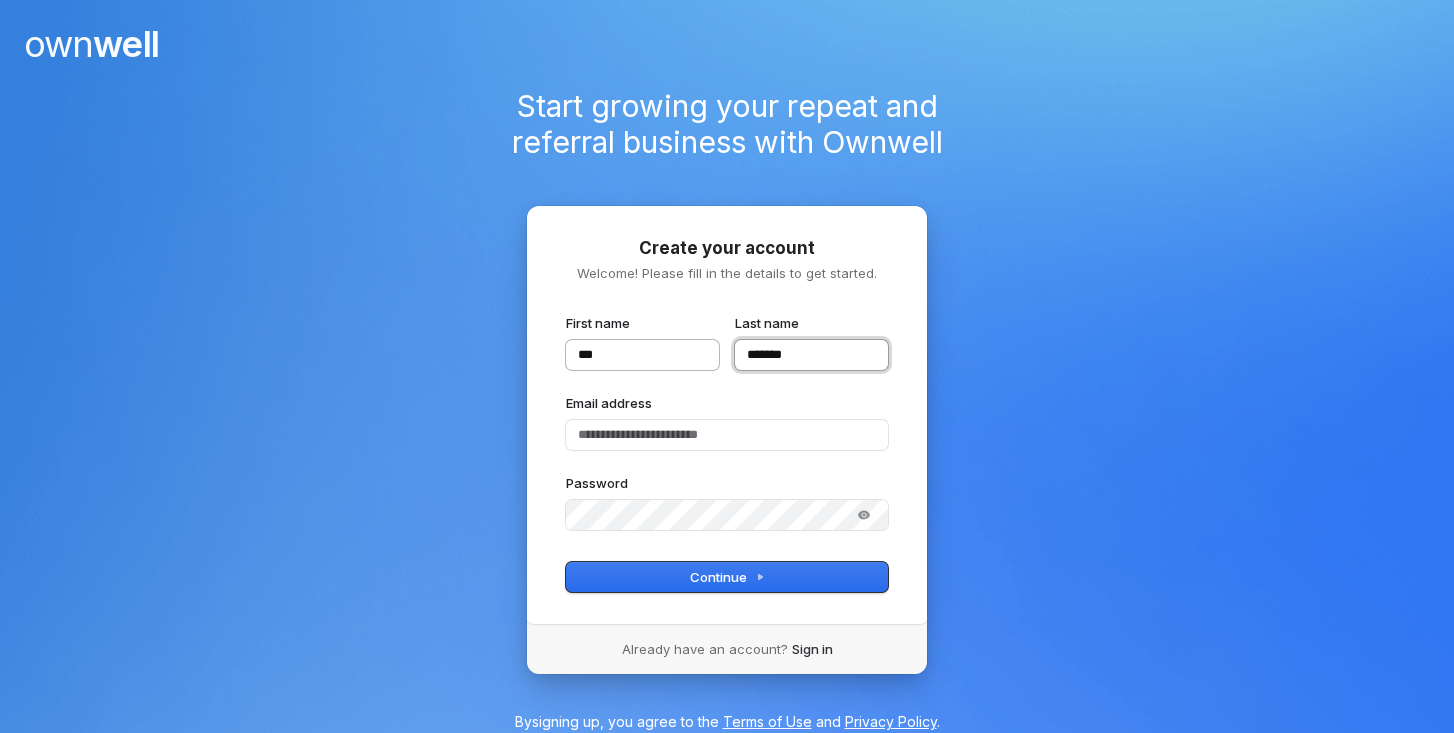 type on "*******" 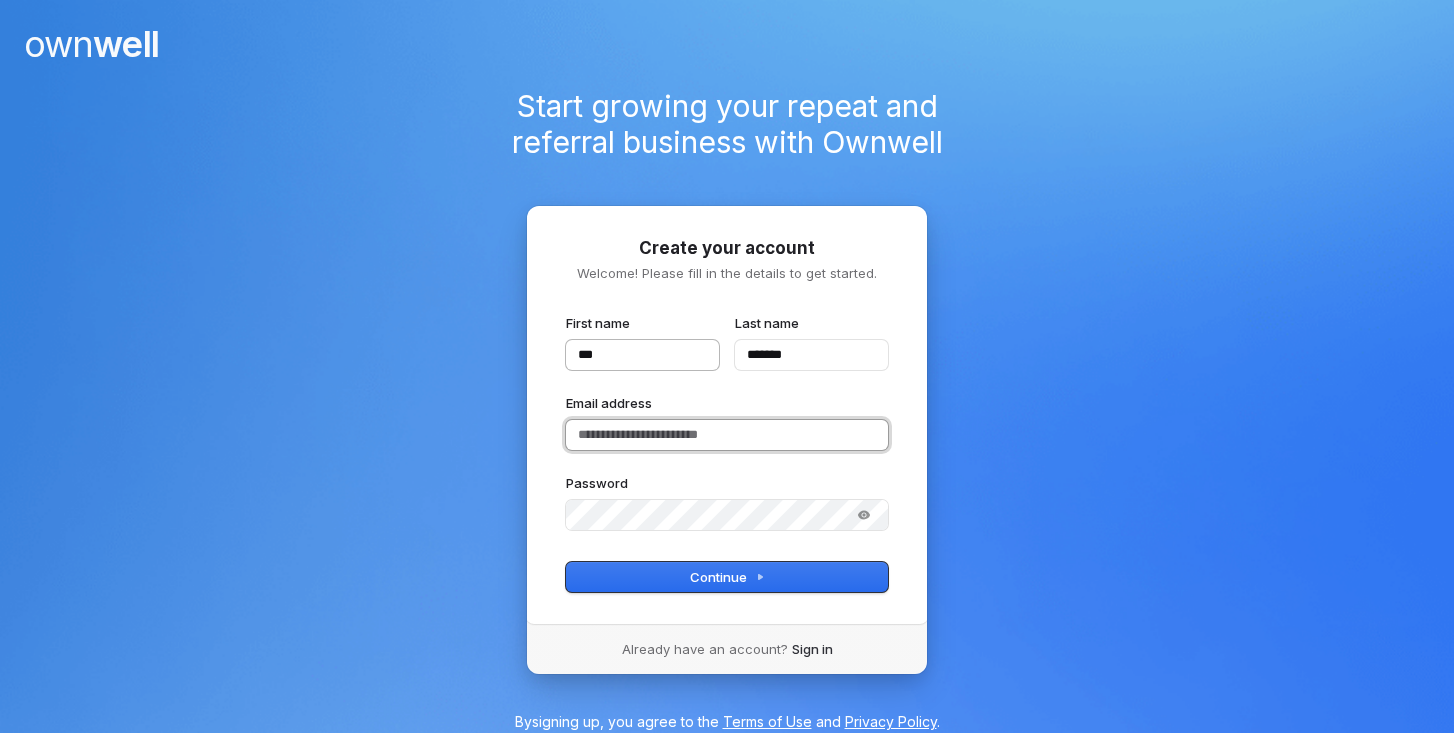 type on "***" 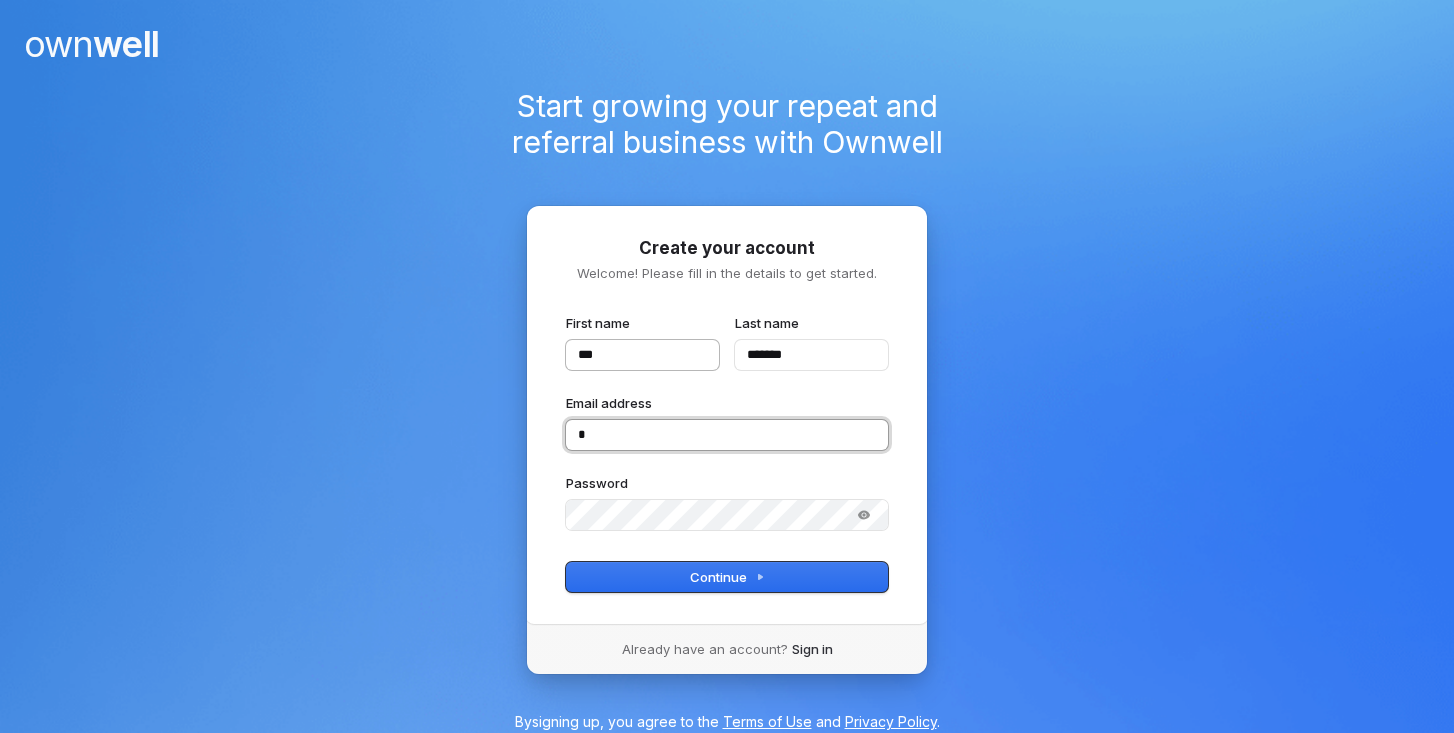 type on "***" 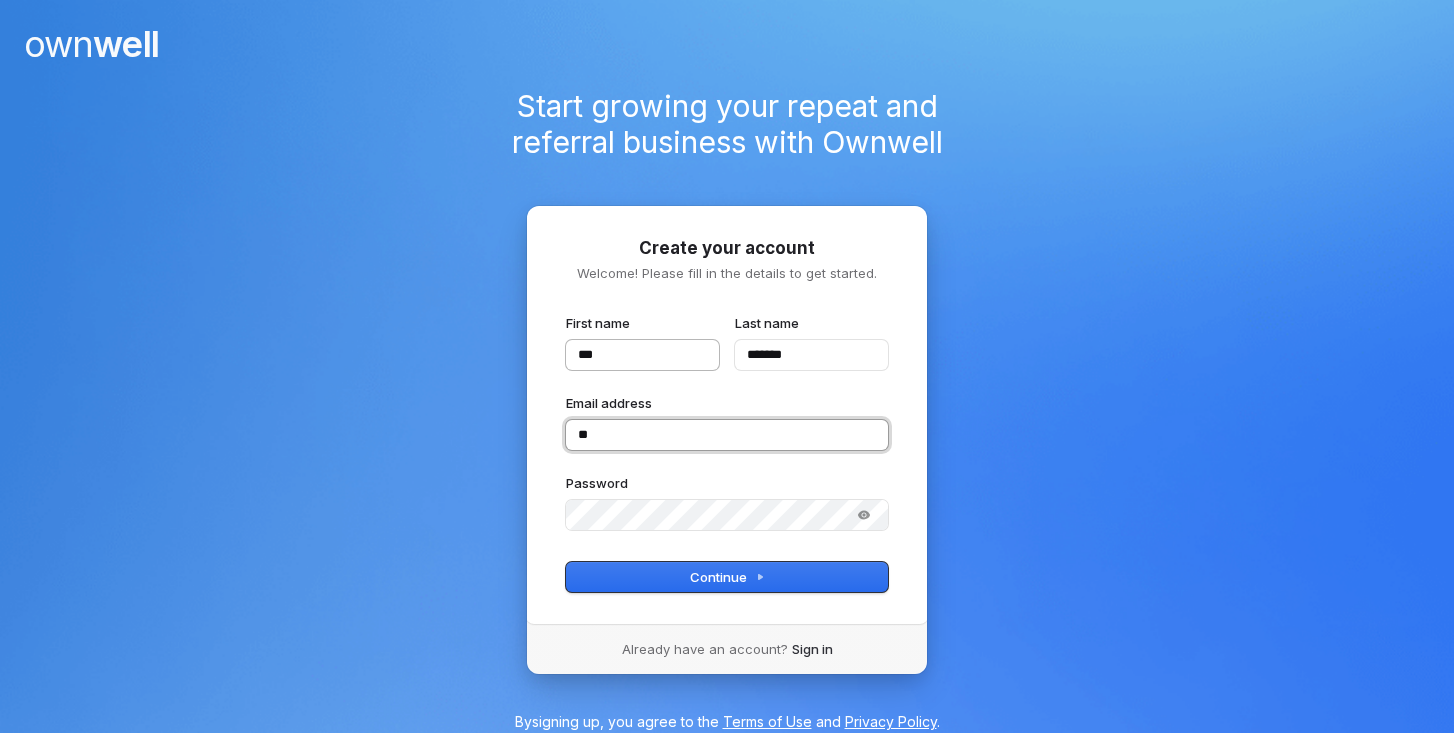 type on "***" 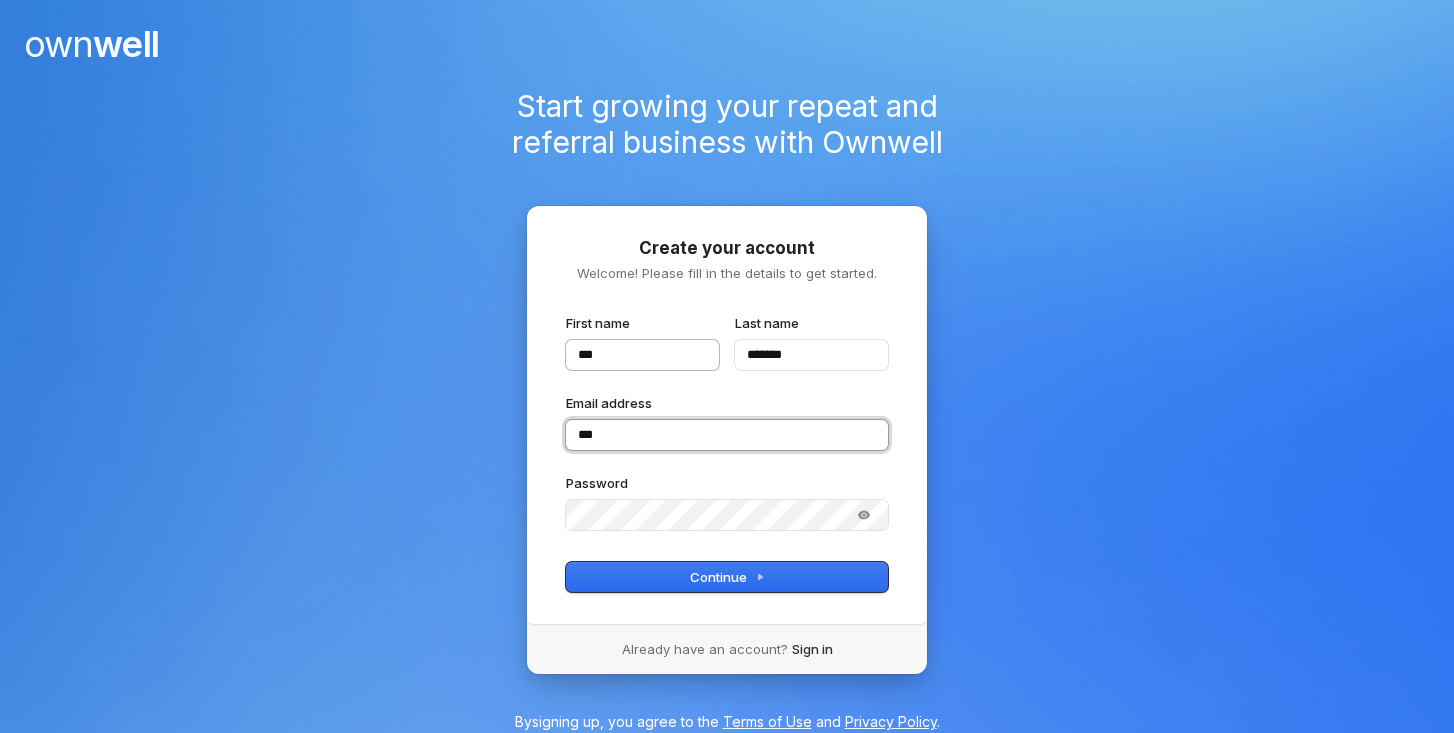 type on "***" 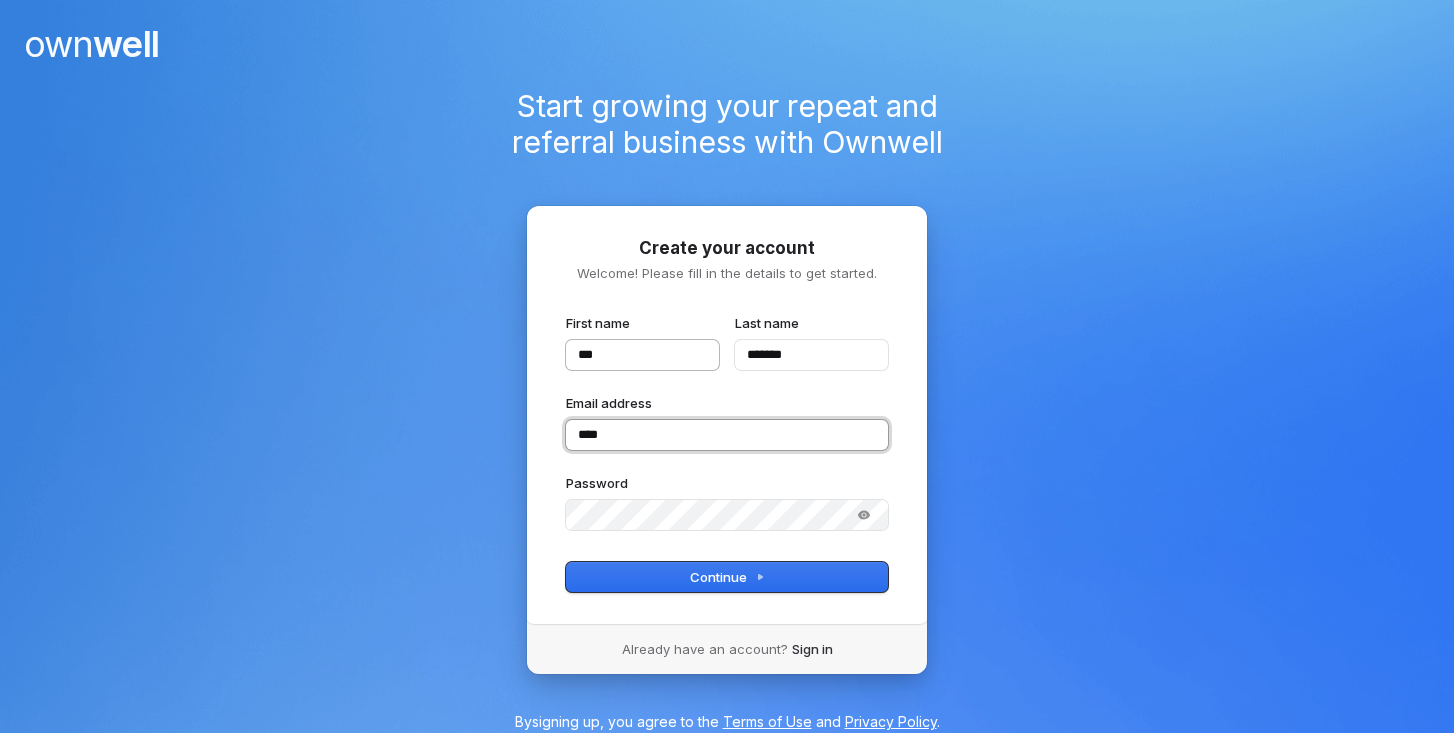 type on "***" 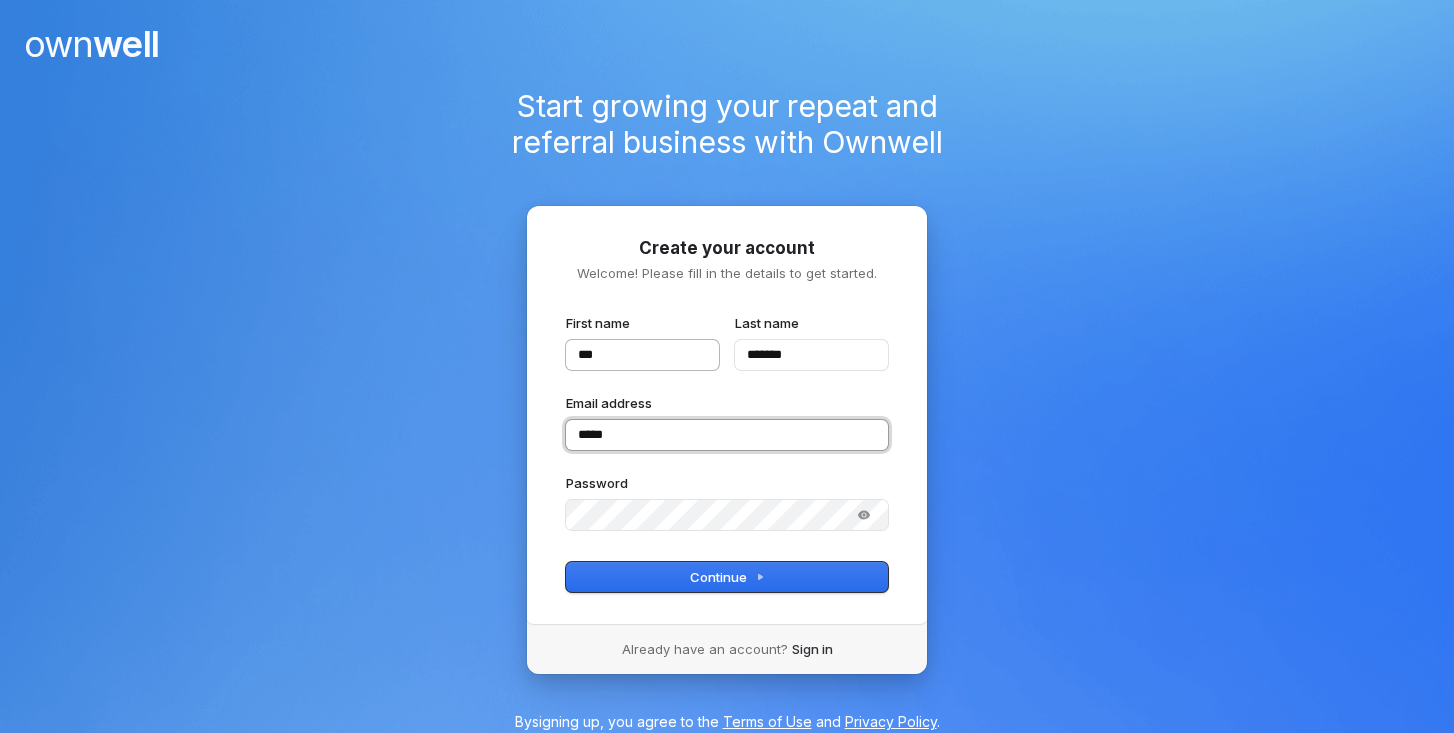 type on "***" 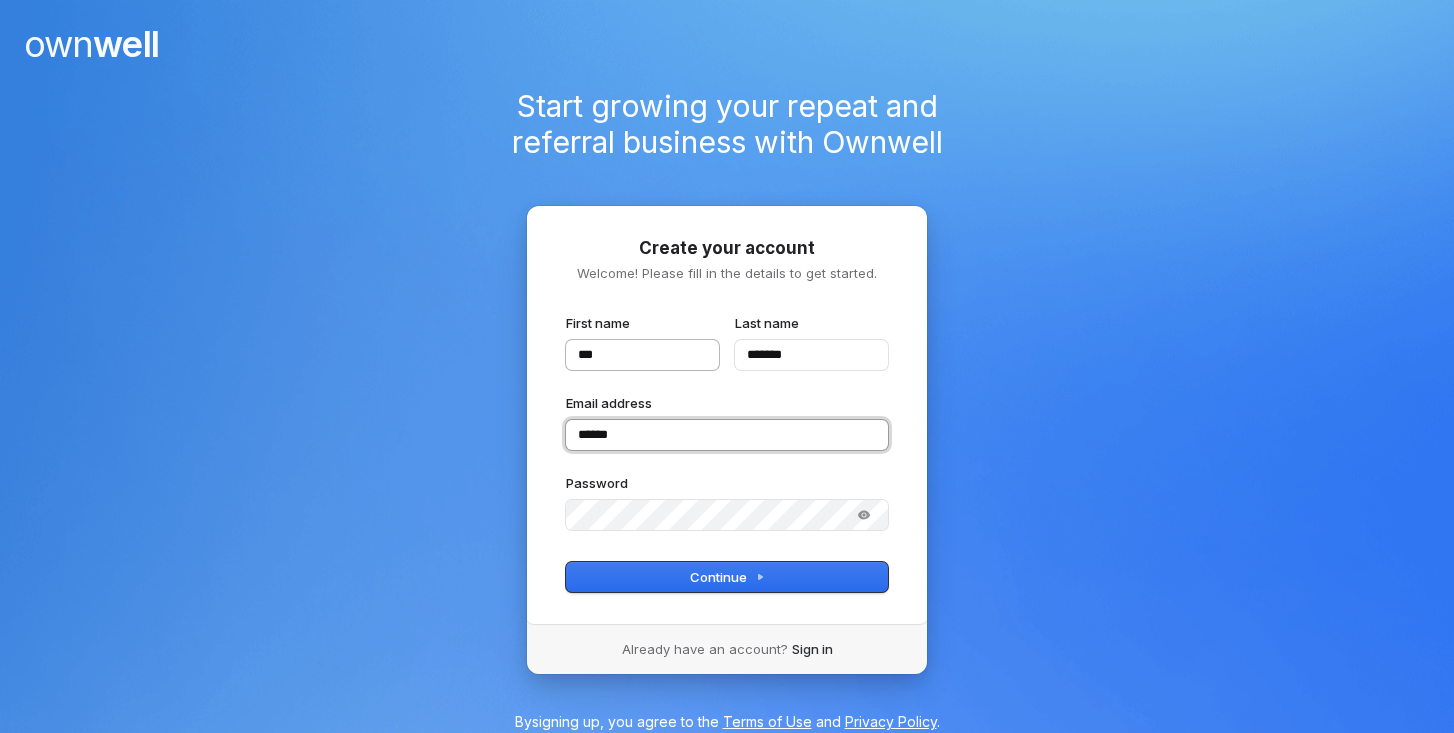 type on "***" 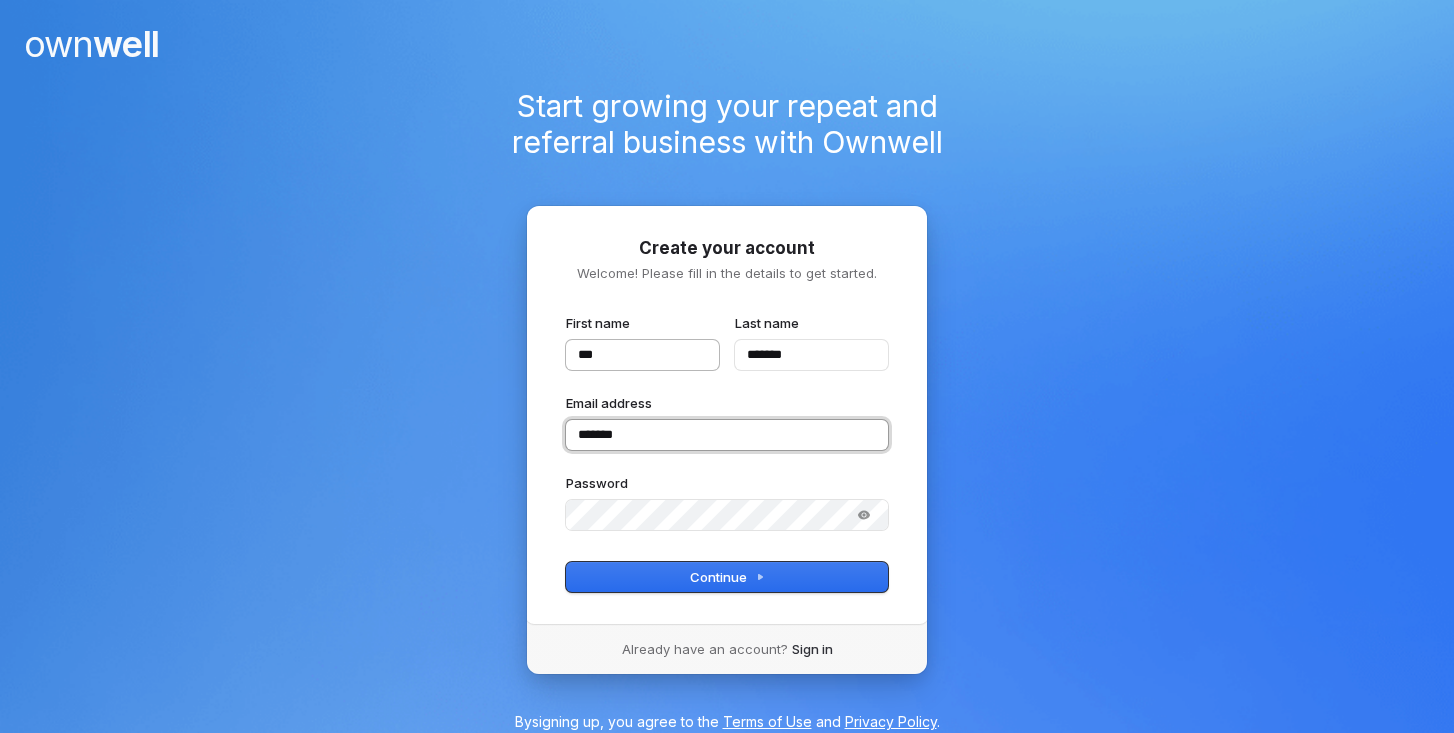 type on "***" 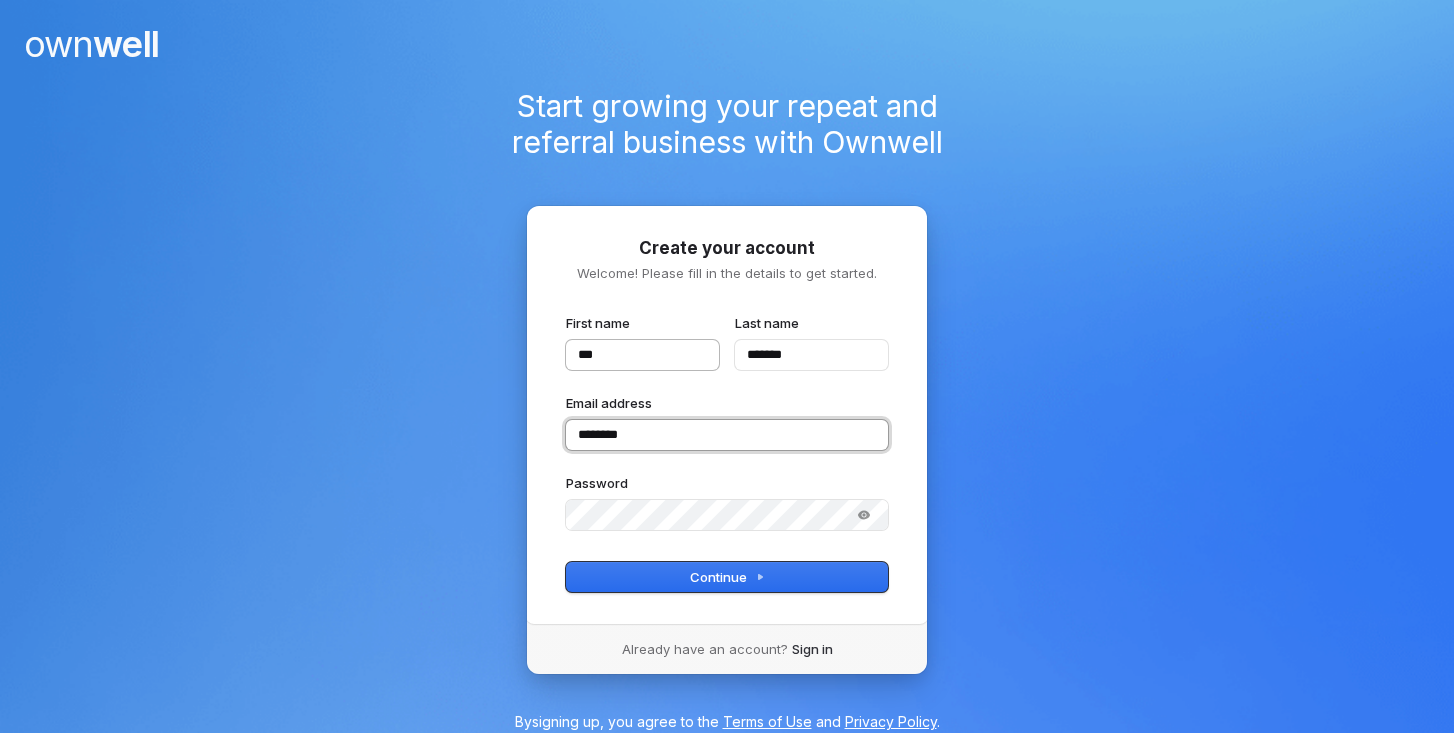 type on "***" 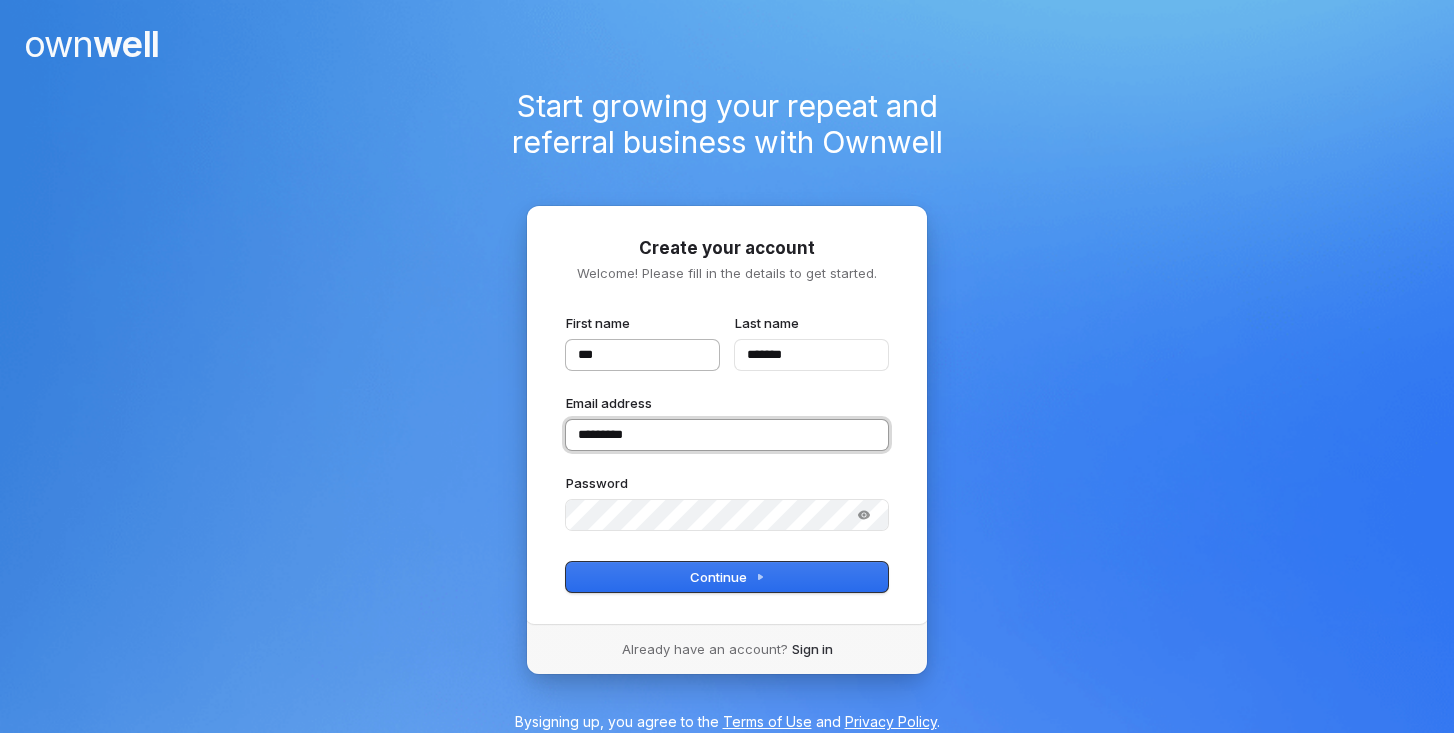 type on "**********" 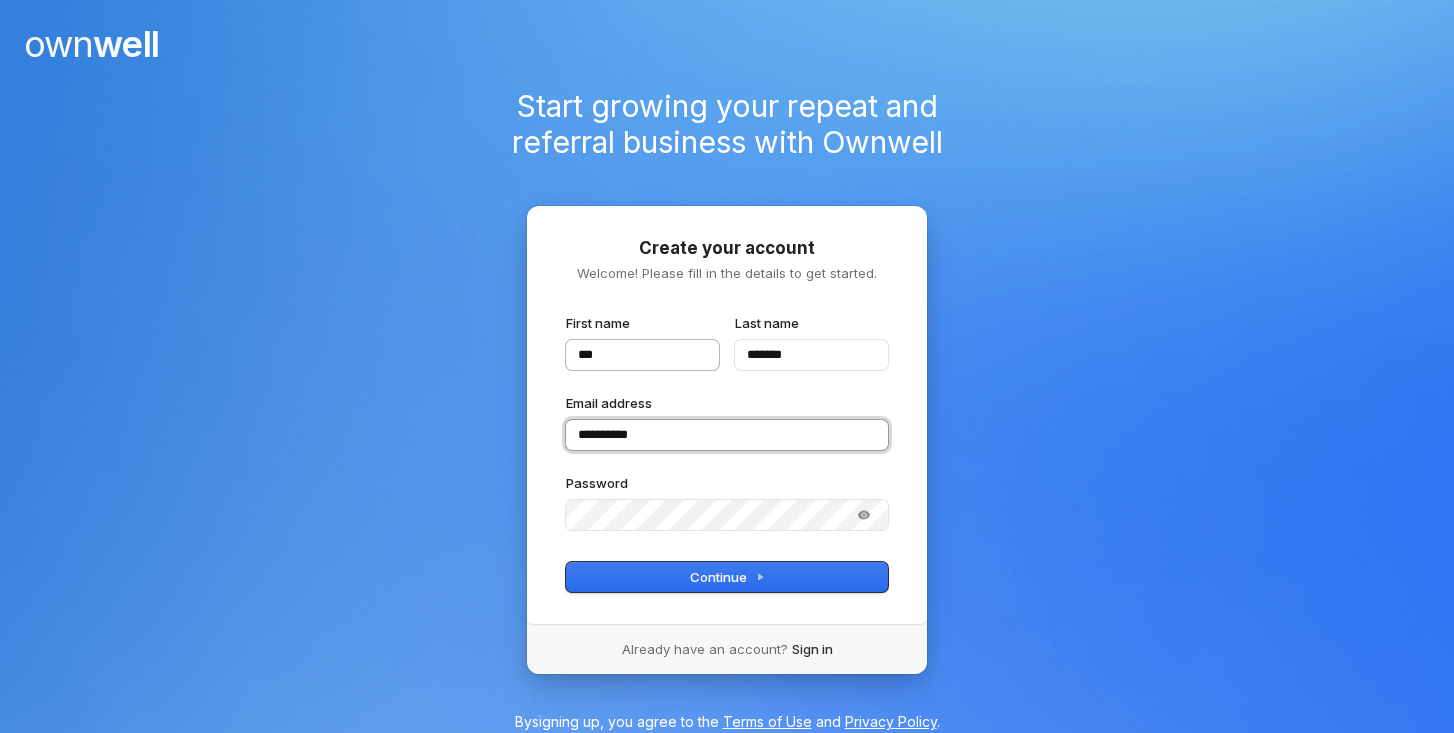 type on "***" 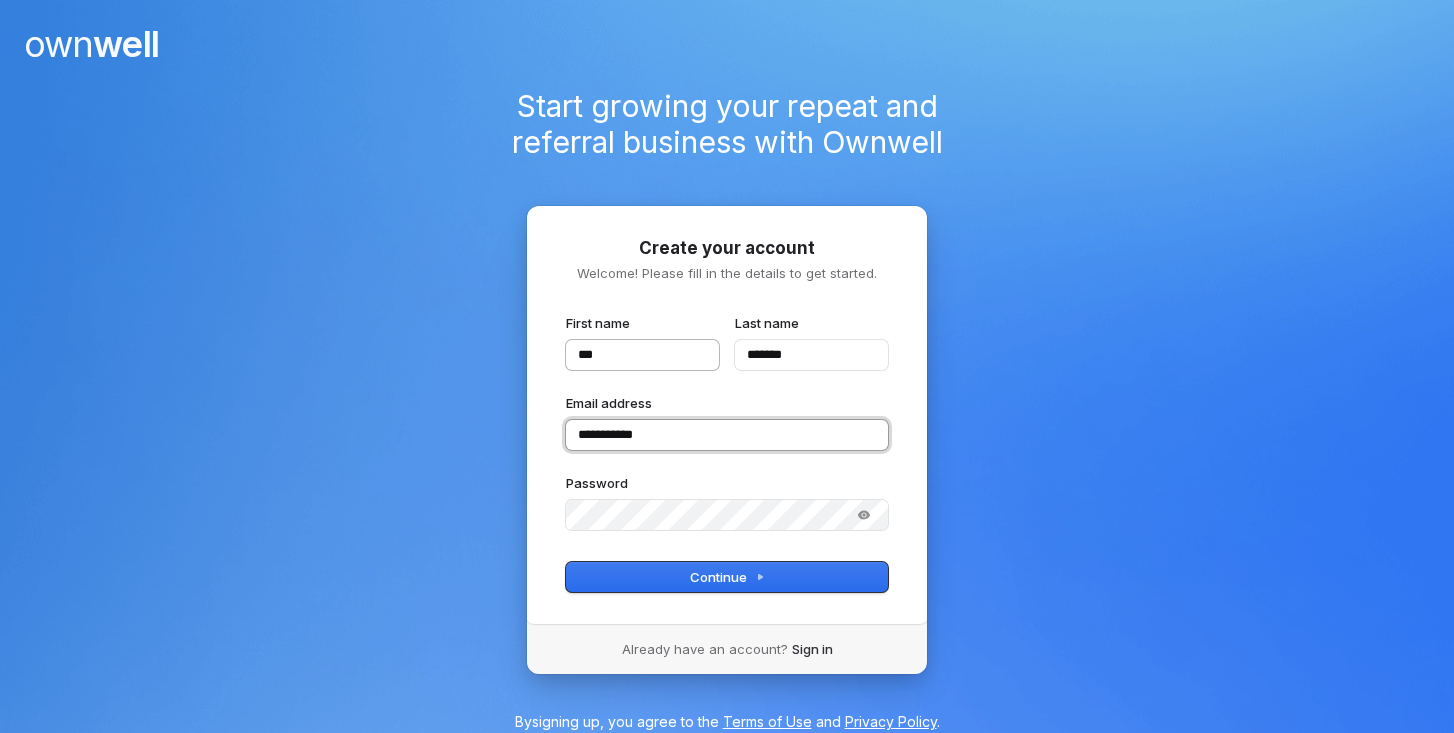 type on "***" 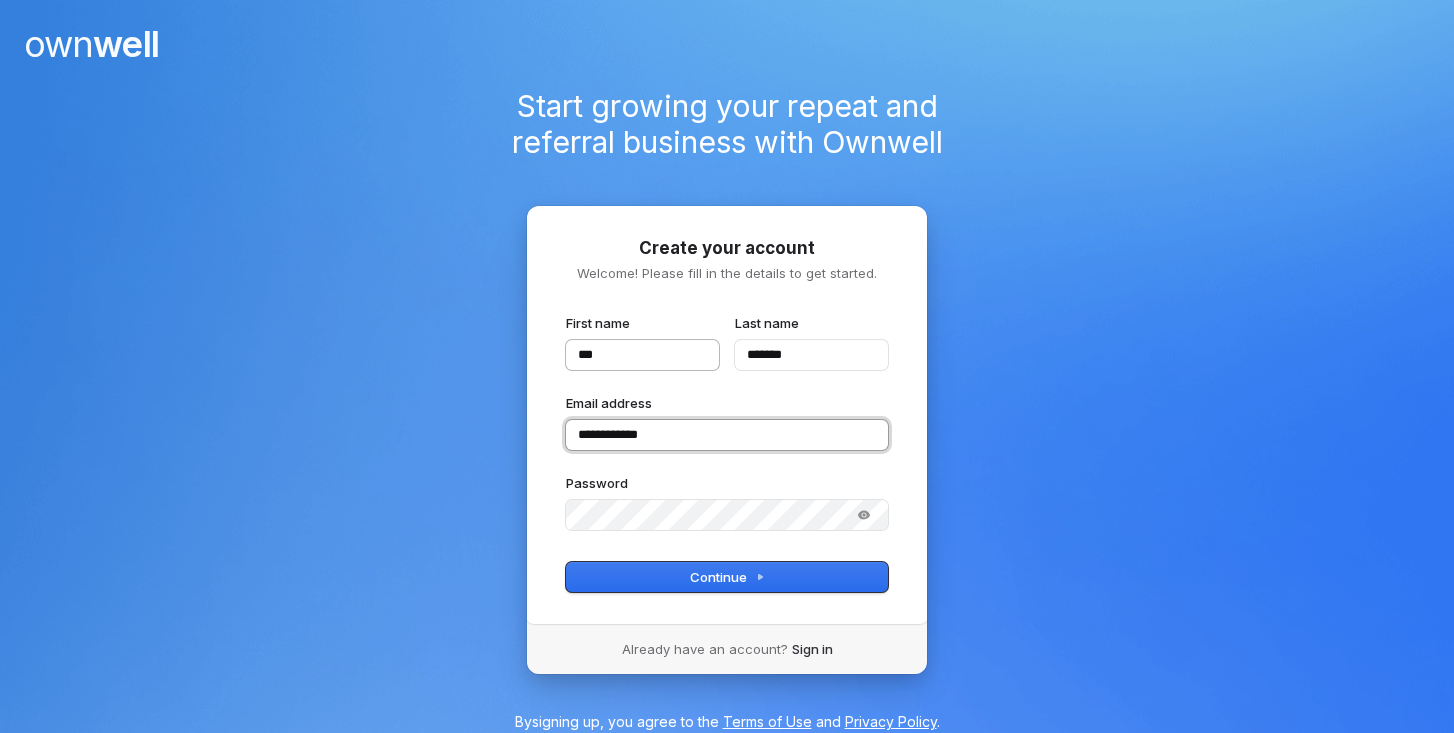 type on "***" 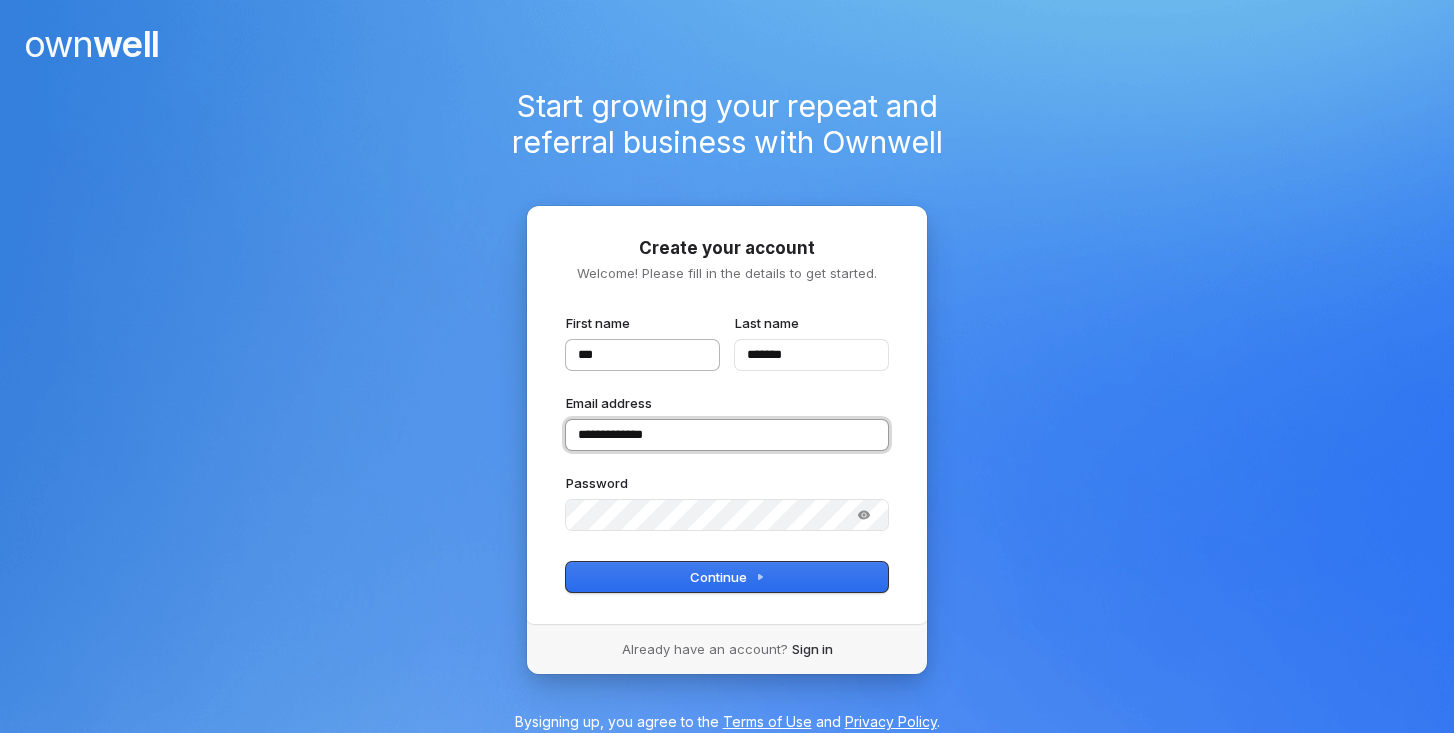 type on "***" 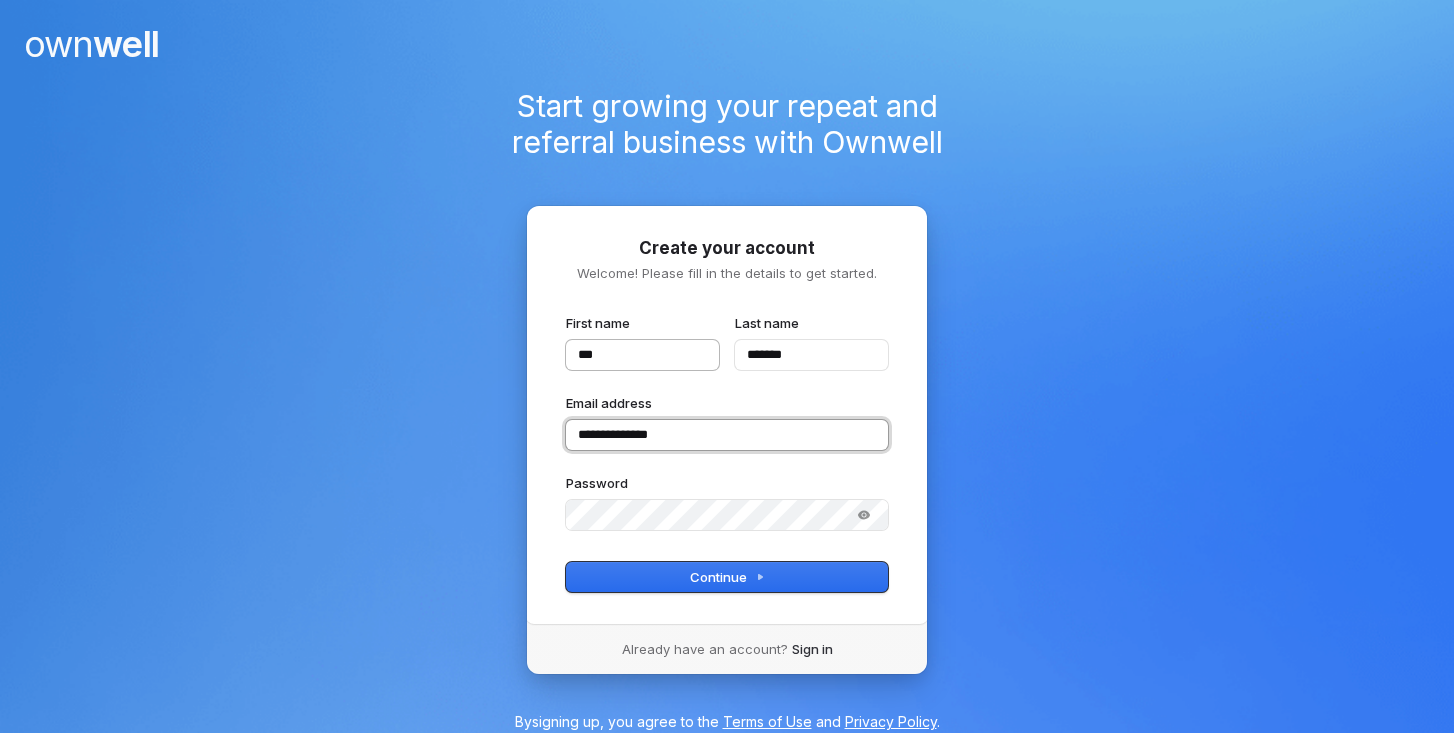 type on "**********" 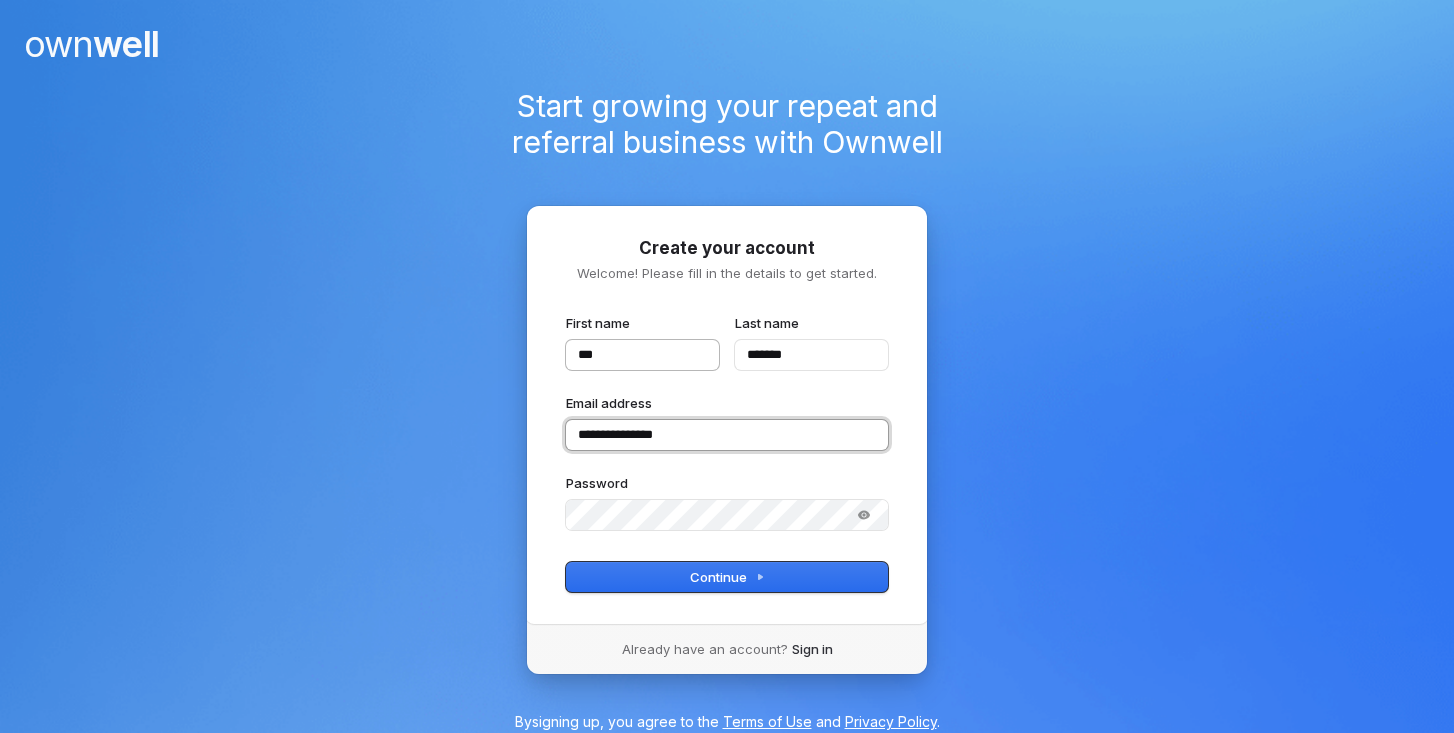 type on "***" 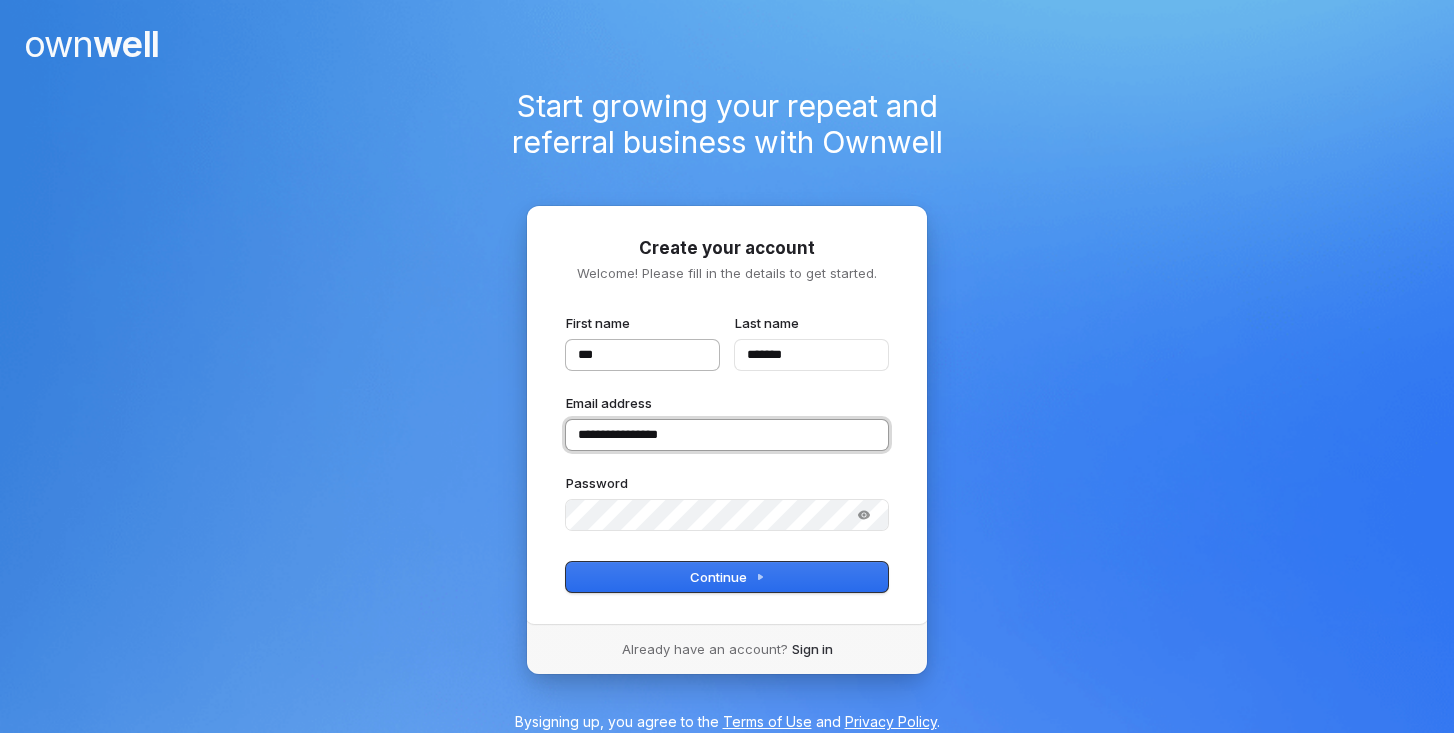 type on "***" 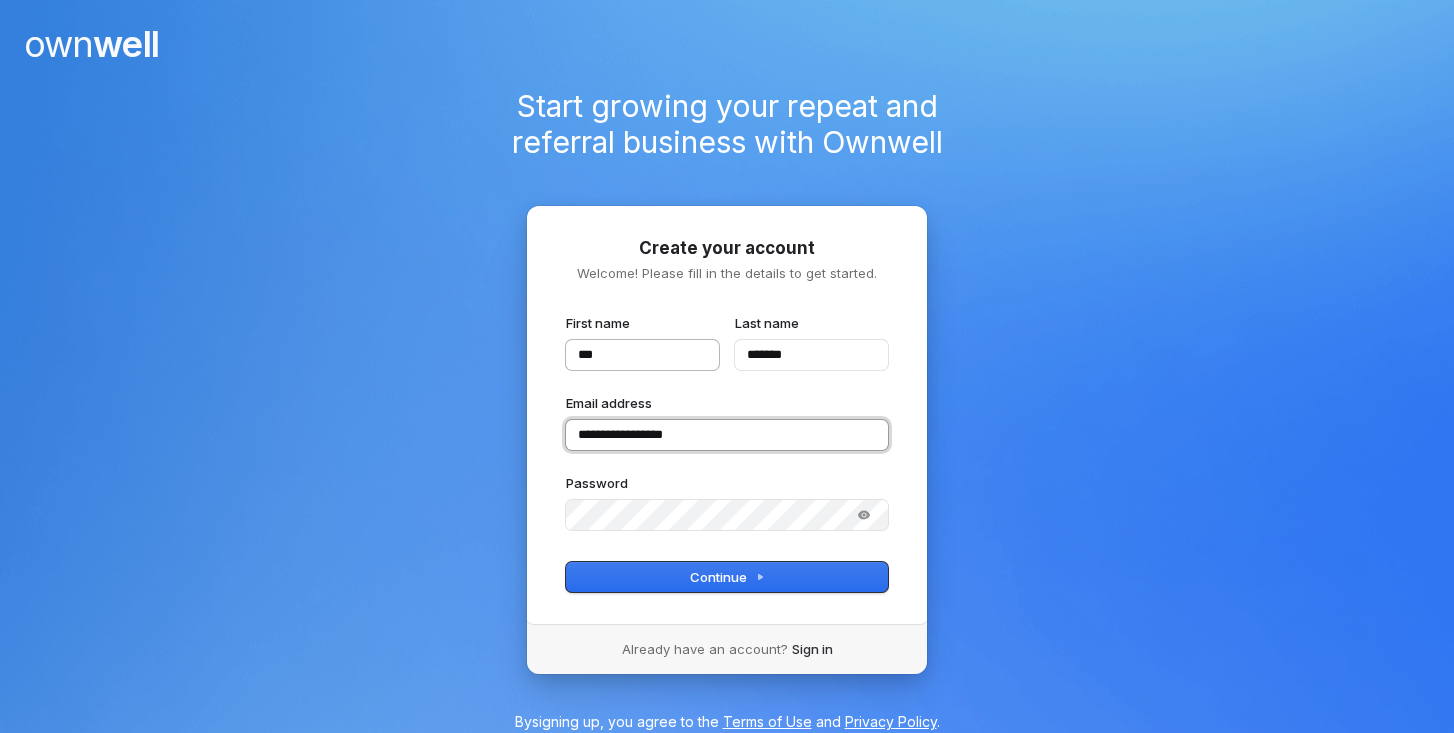 type on "***" 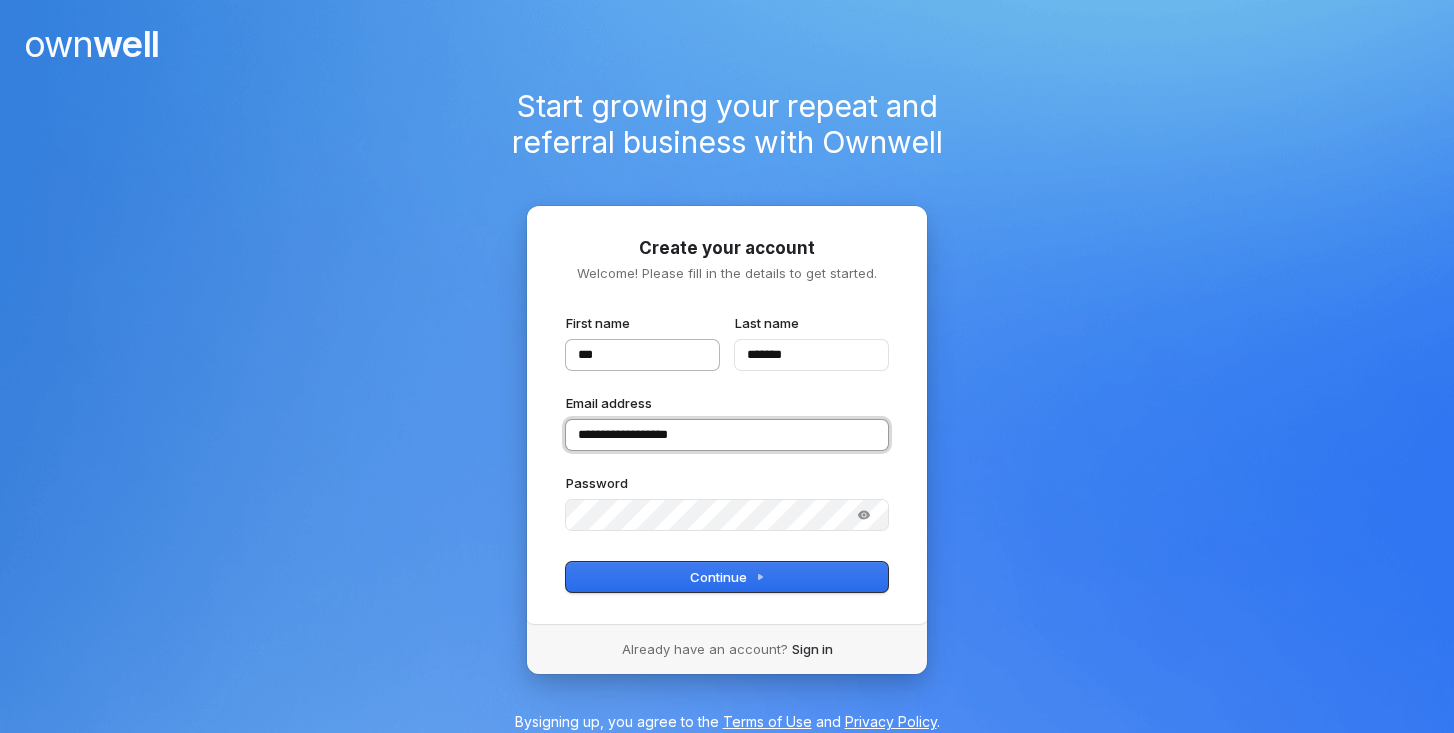 type on "***" 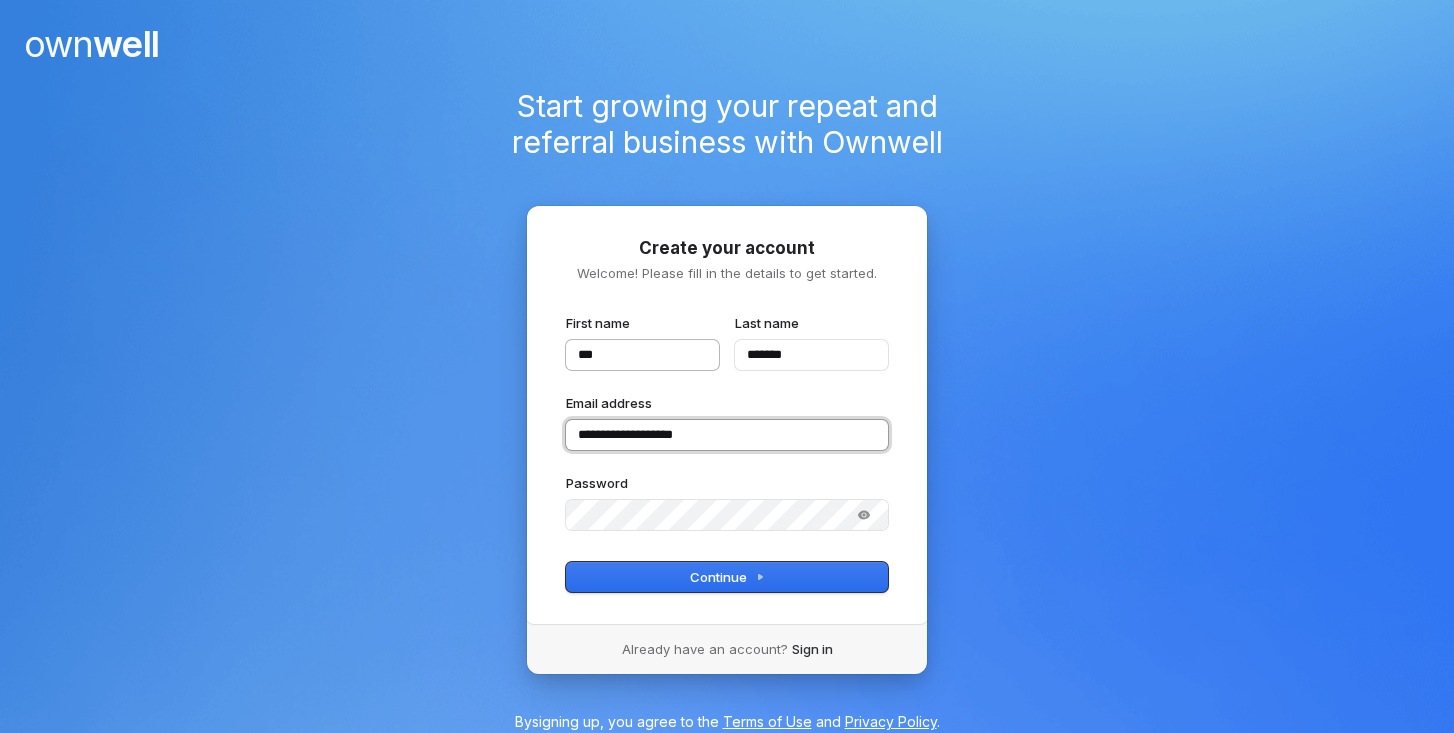 type on "***" 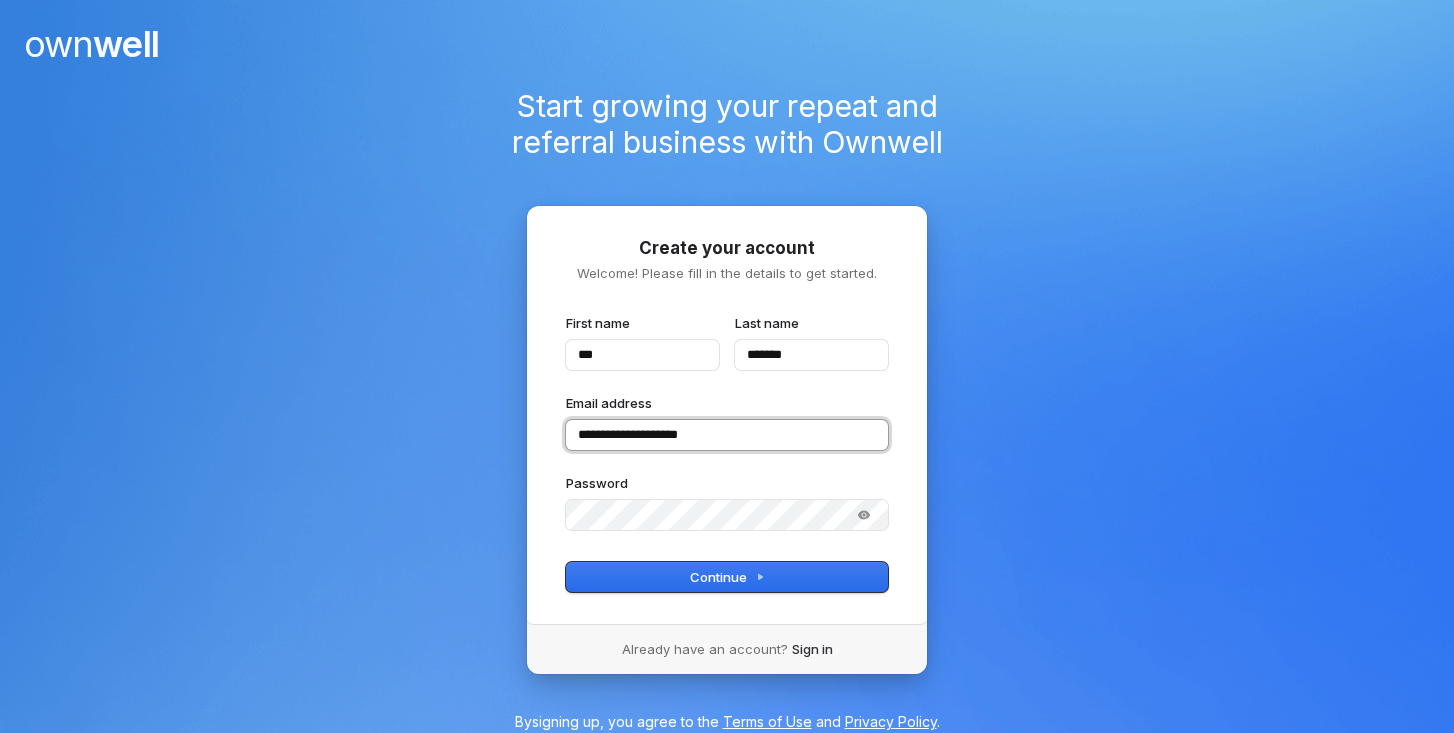 type on "**********" 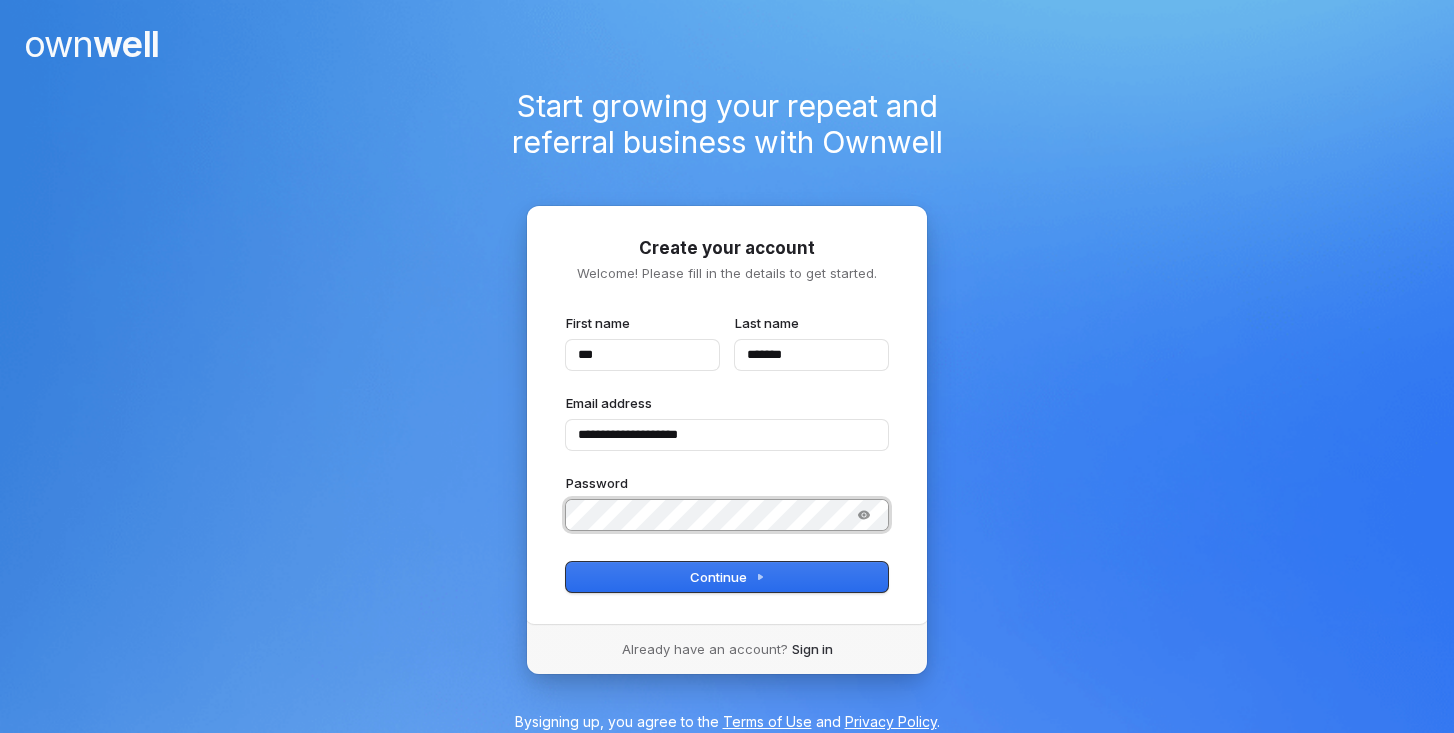 type on "***" 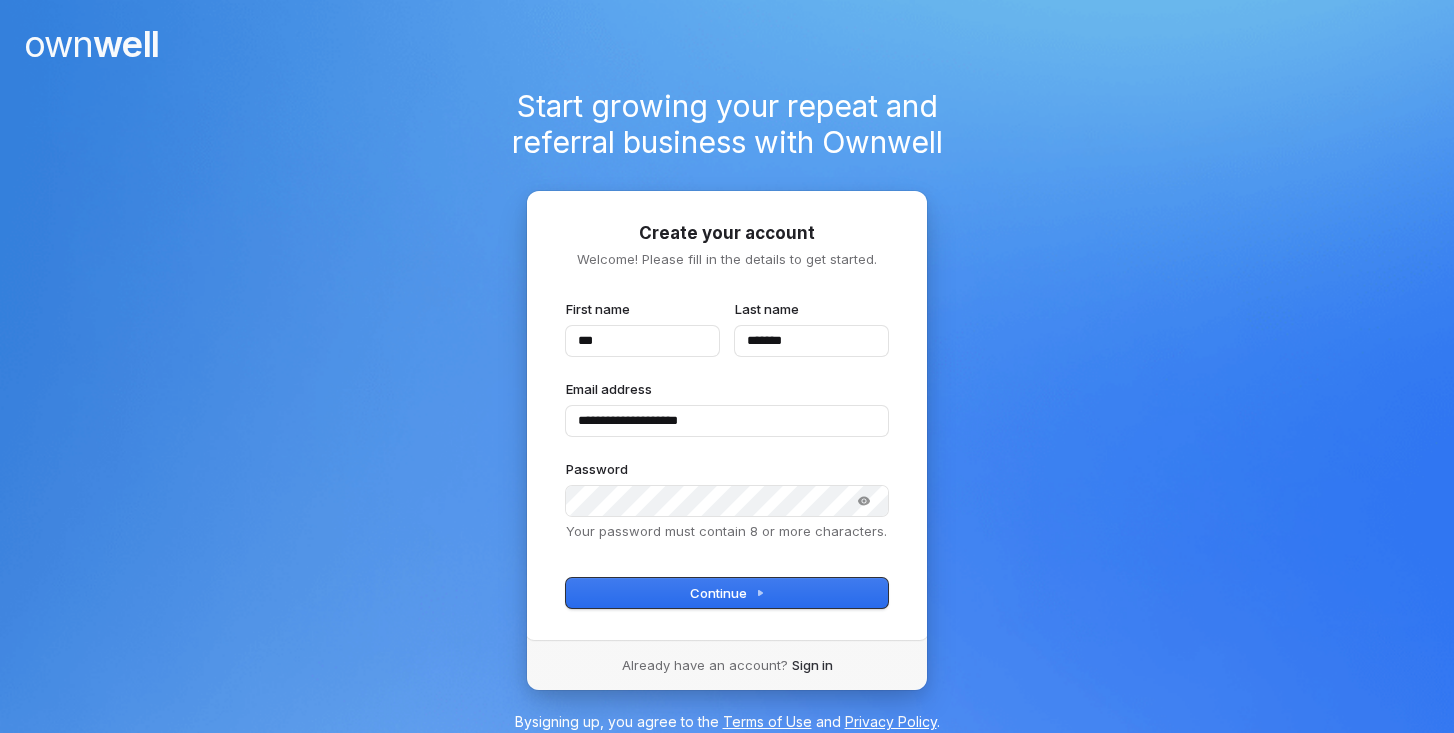 type on "***" 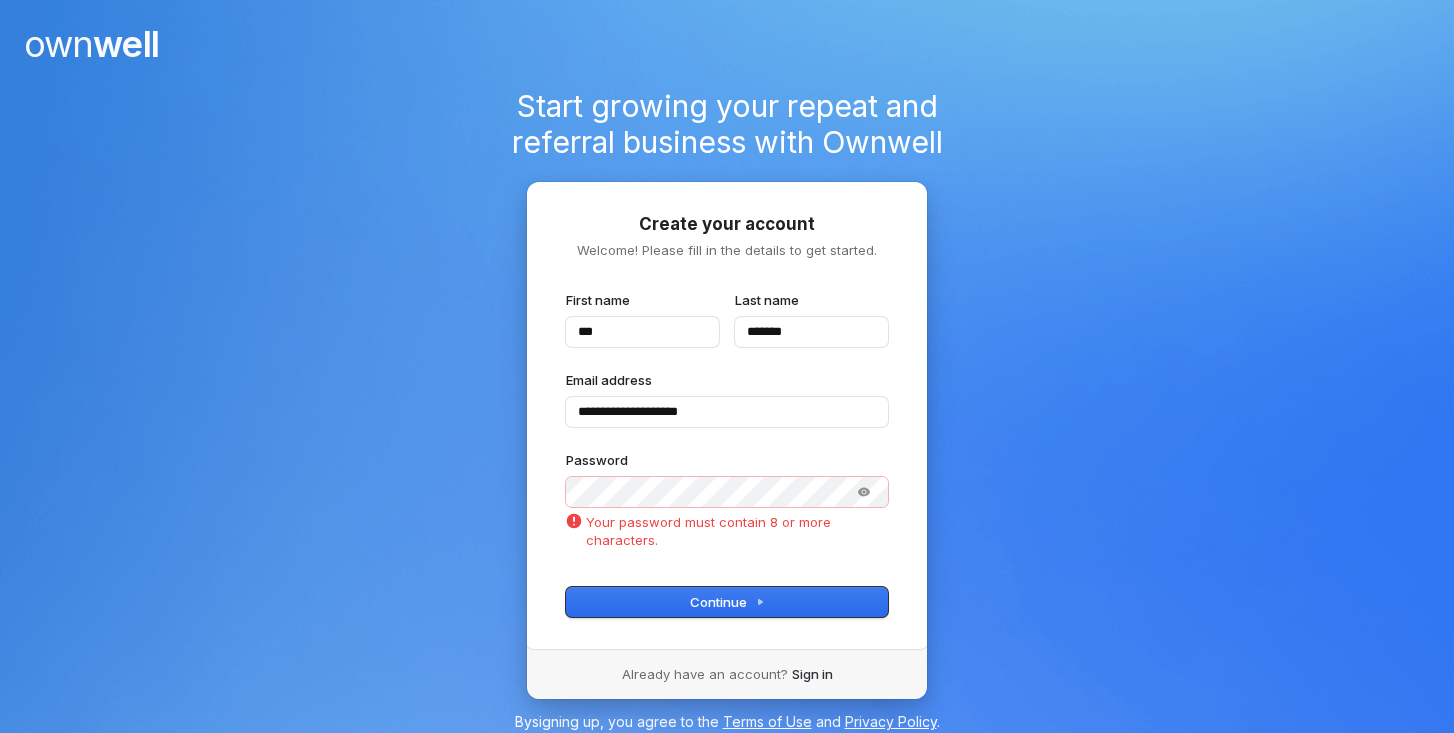 click on "Your password must contain 8 or more characters. Your password must contain 8 or more characters." at bounding box center [727, 531] 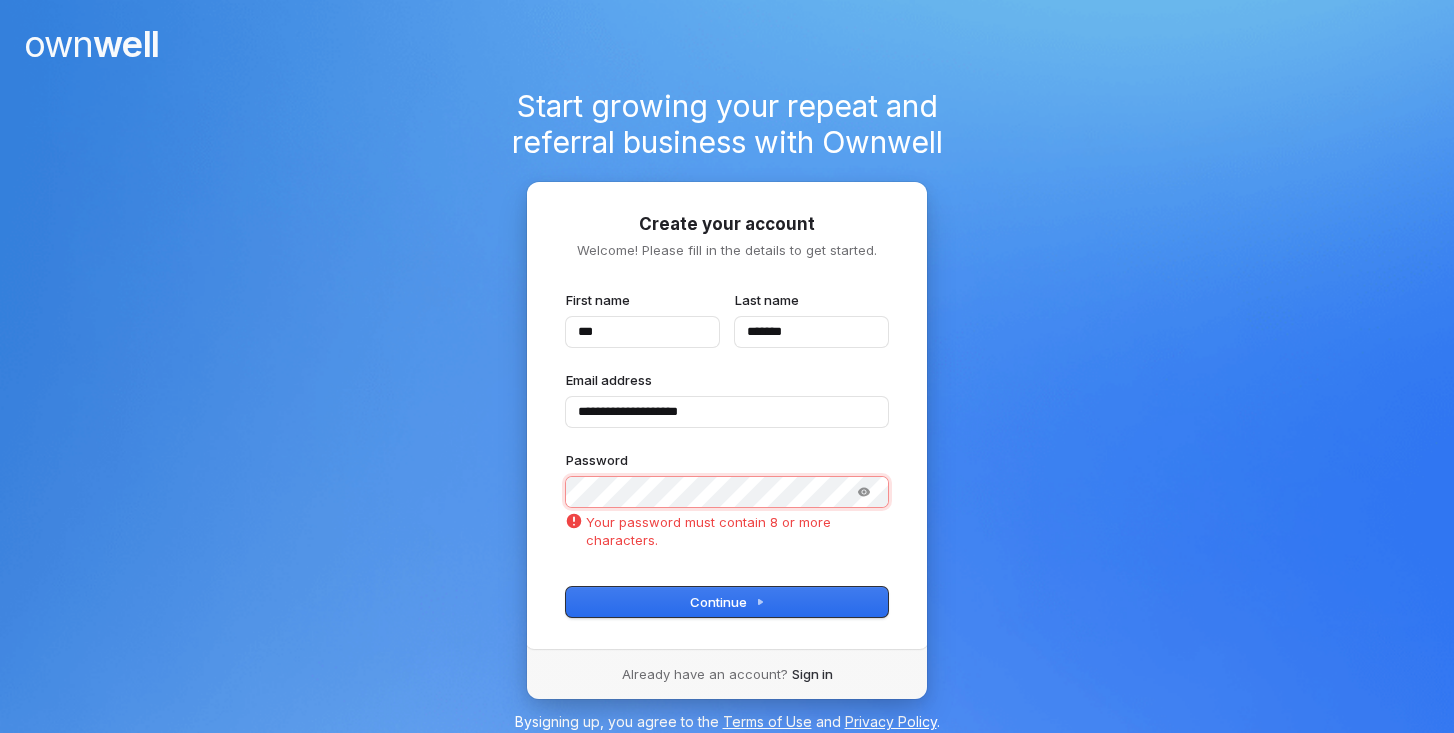 type on "***" 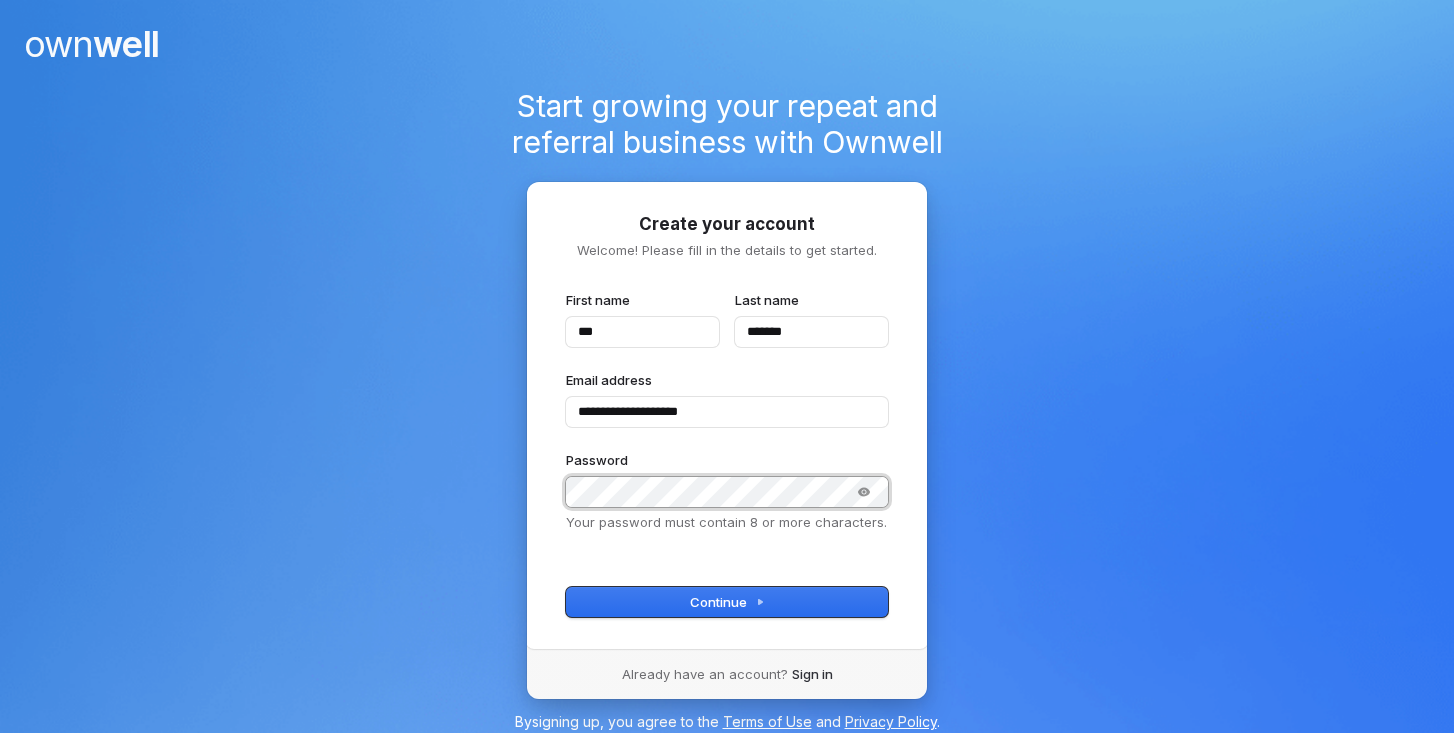 type on "***" 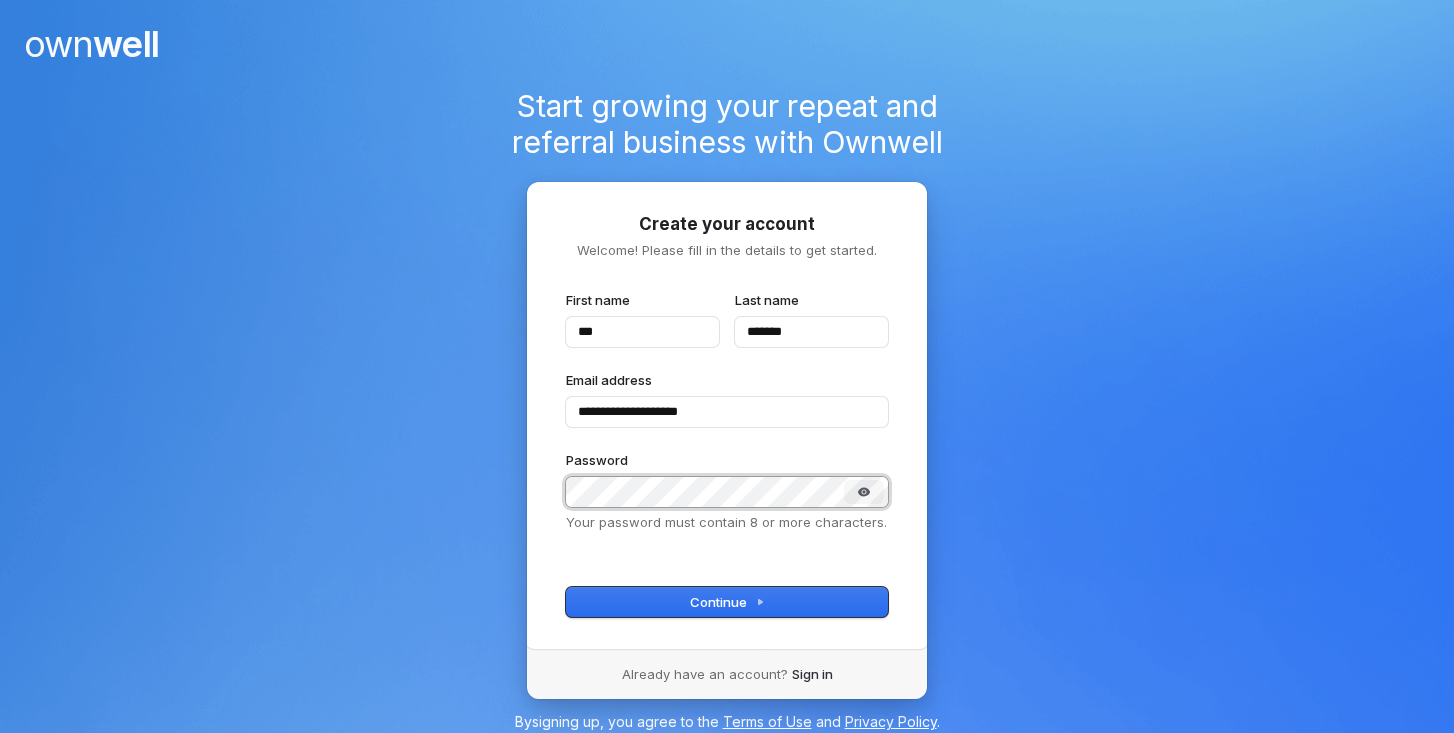 type on "***" 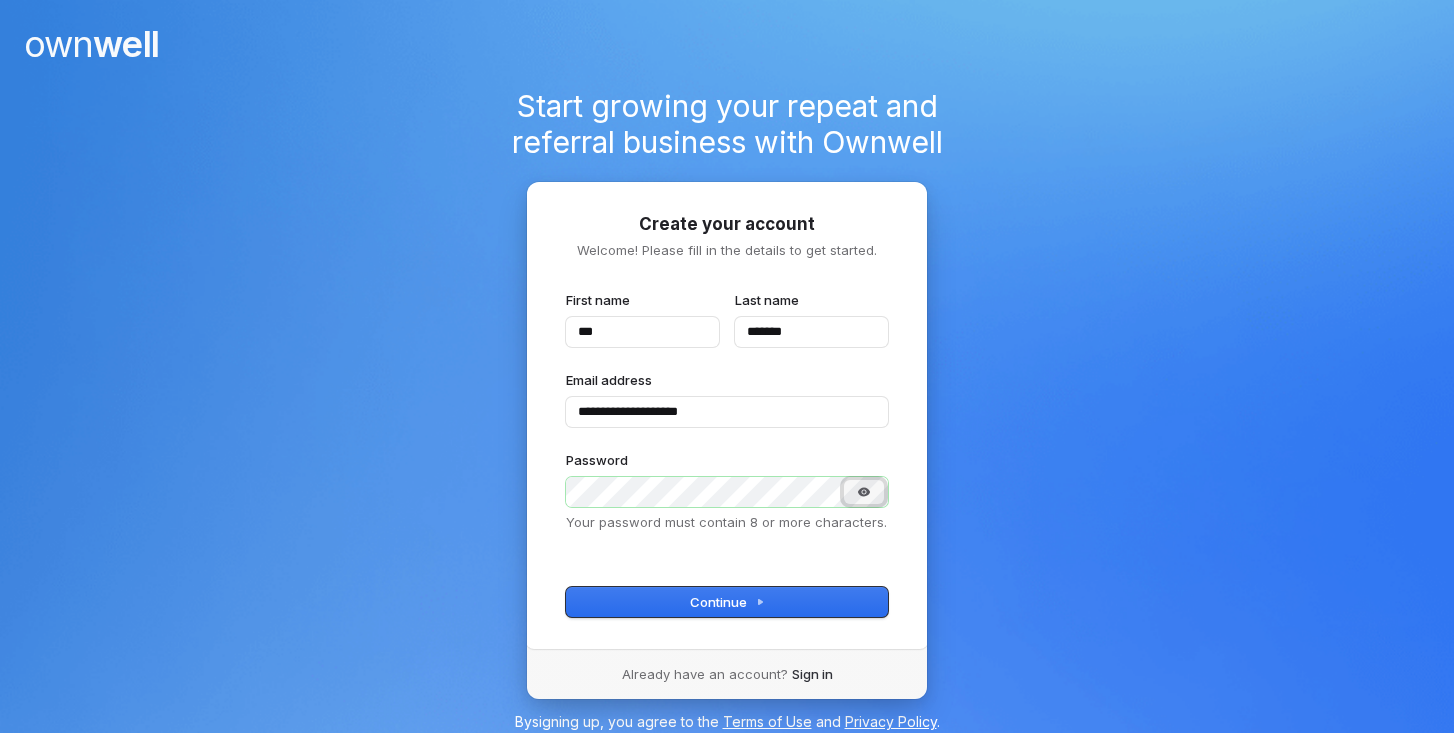 type on "***" 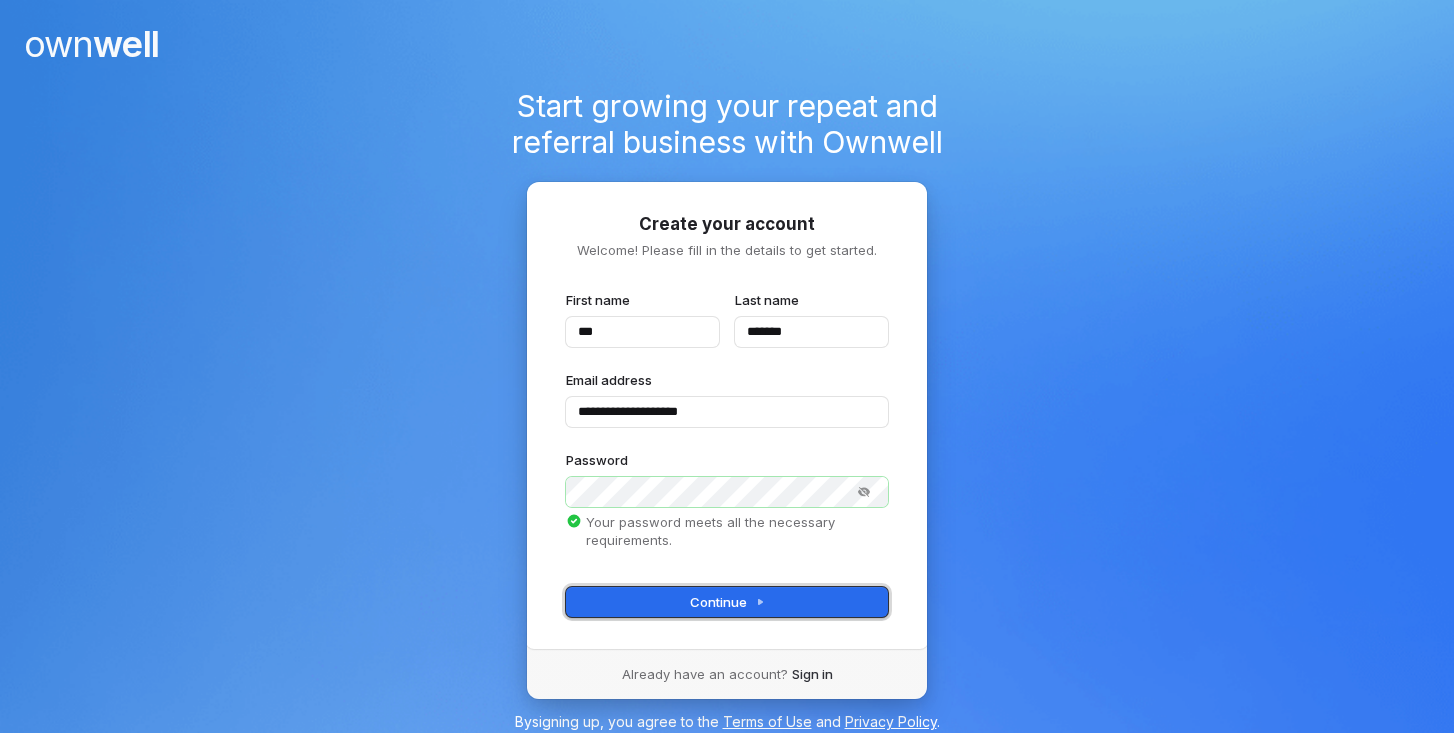 click 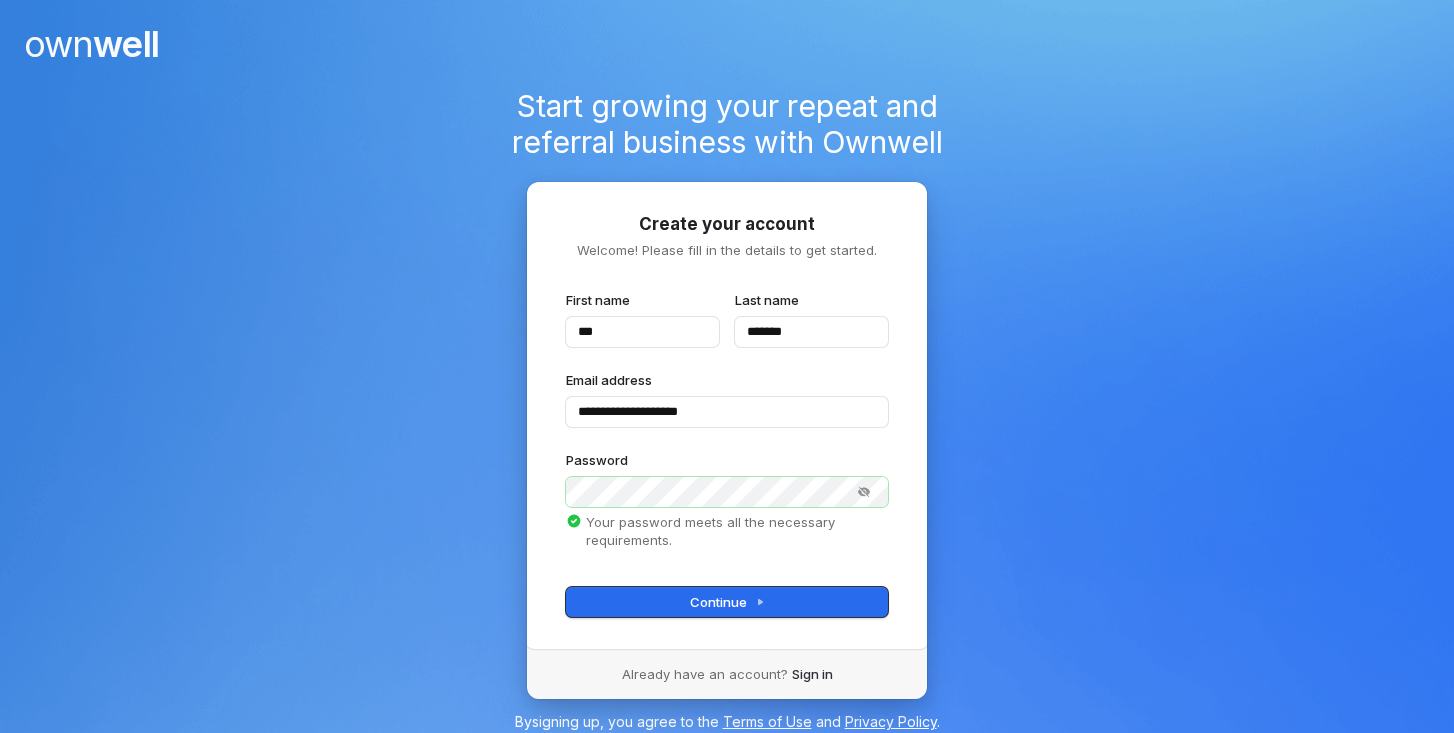 type on "***" 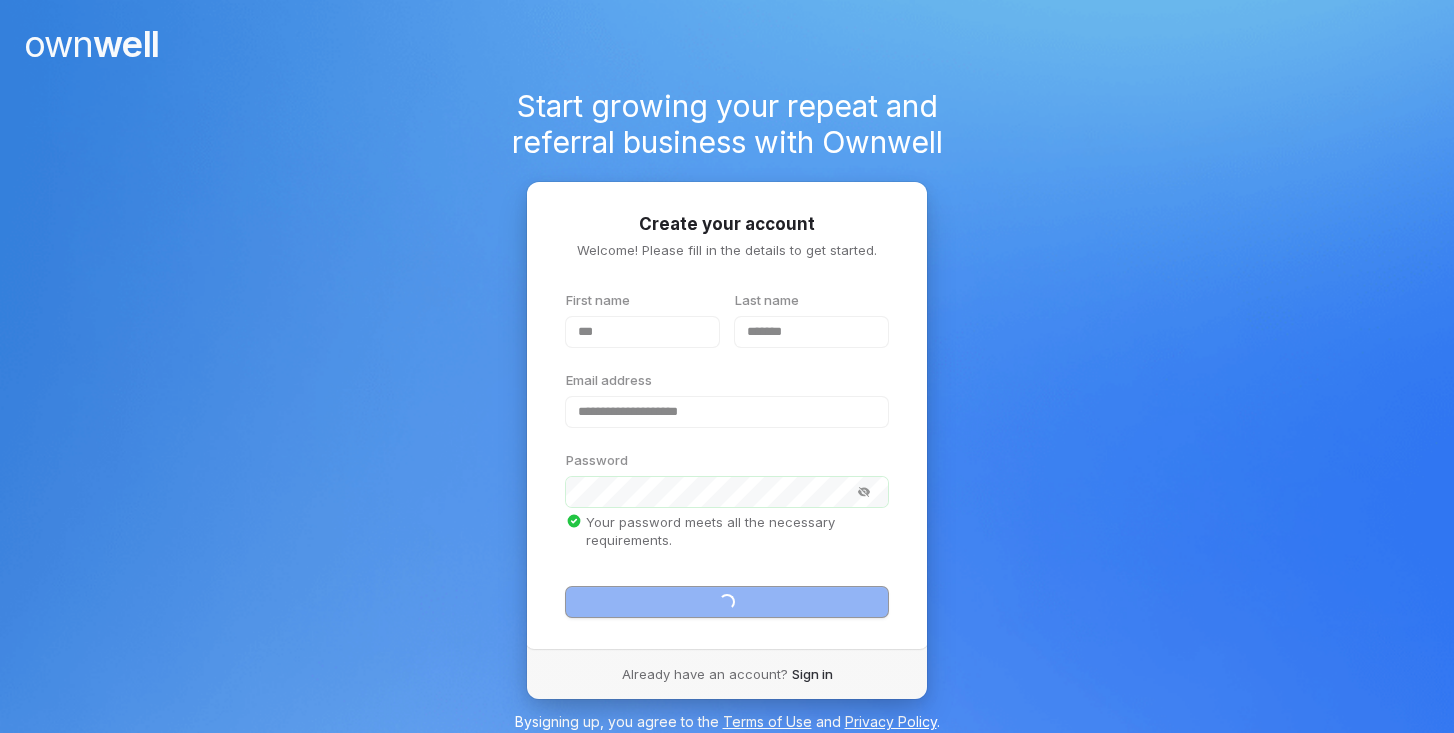 type on "***" 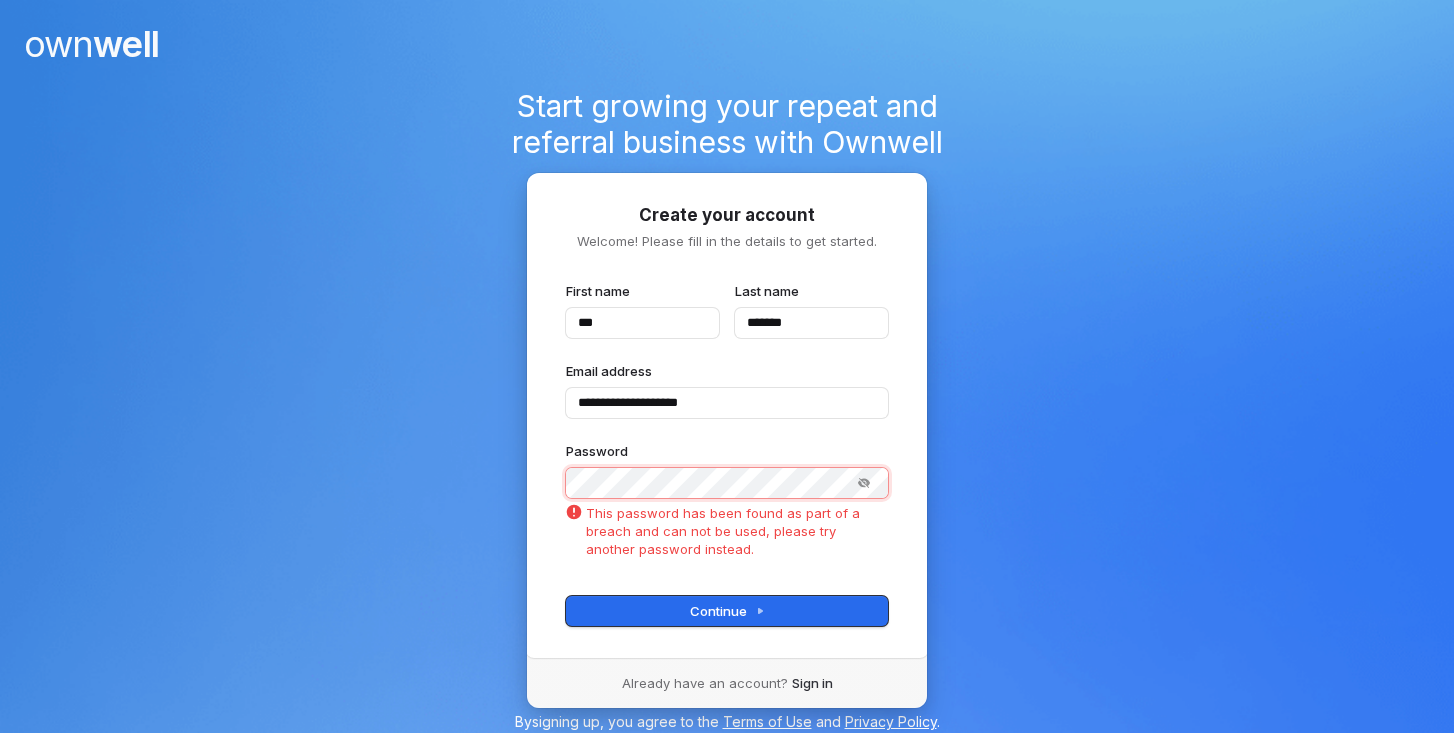 type on "***" 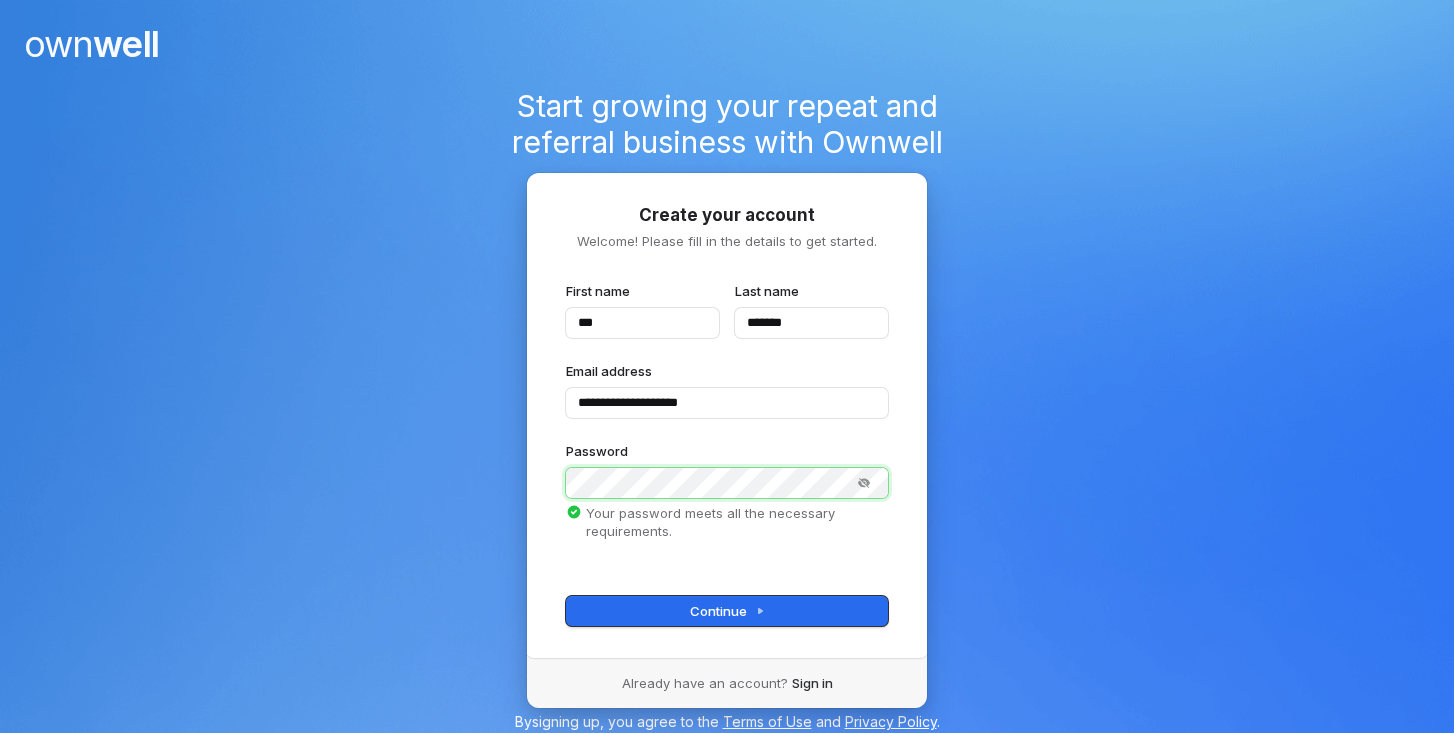 type on "***" 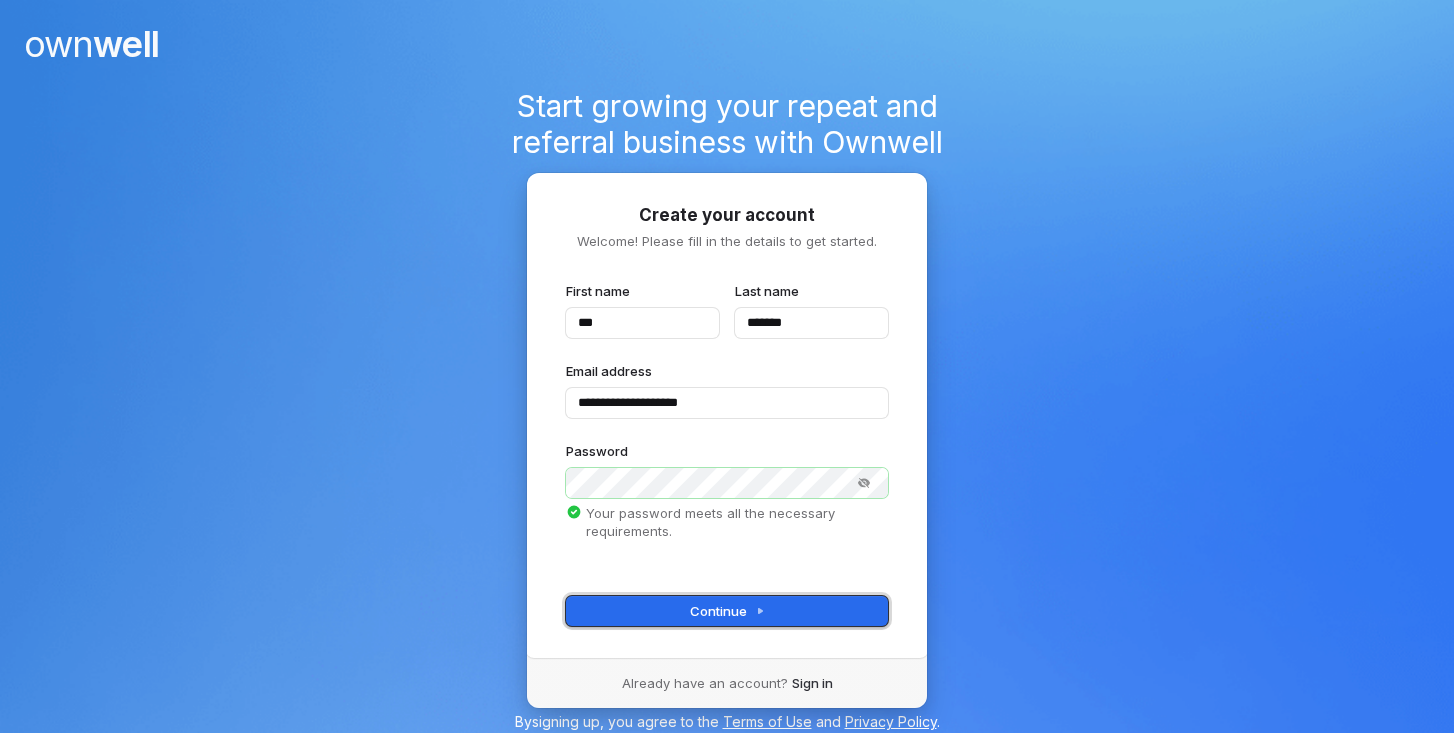 type on "***" 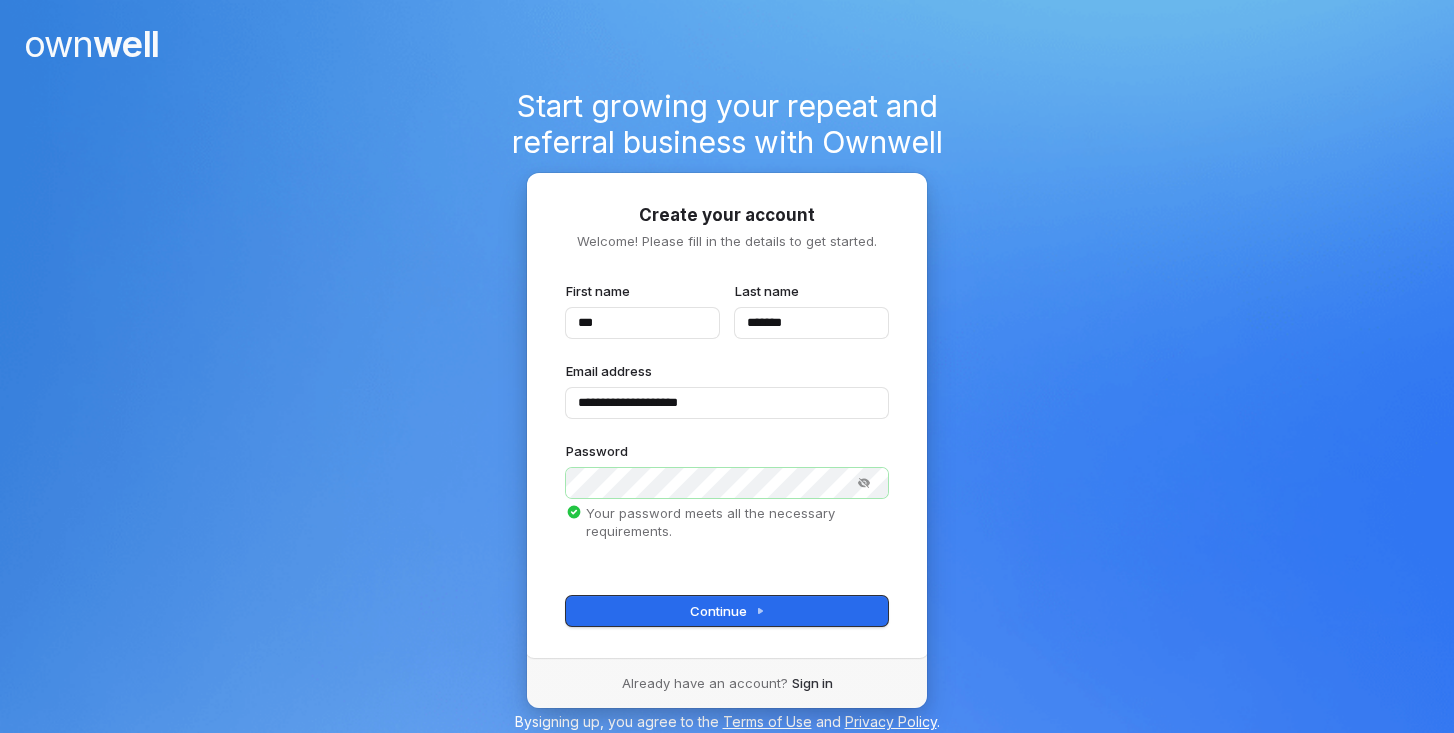 type on "***" 